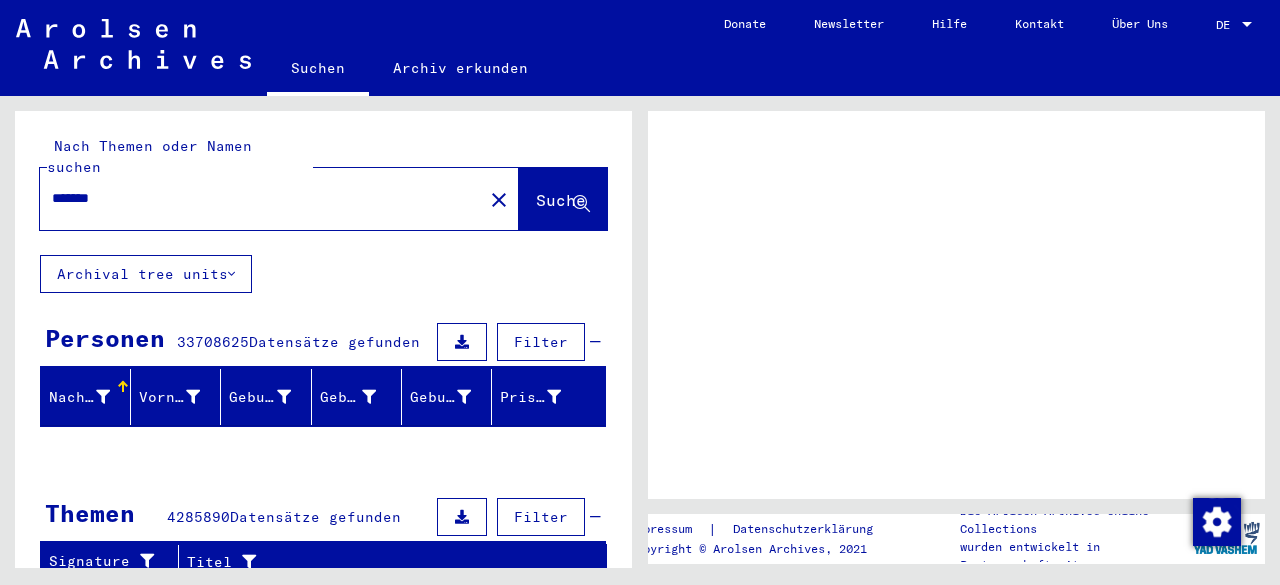 scroll, scrollTop: 0, scrollLeft: 0, axis: both 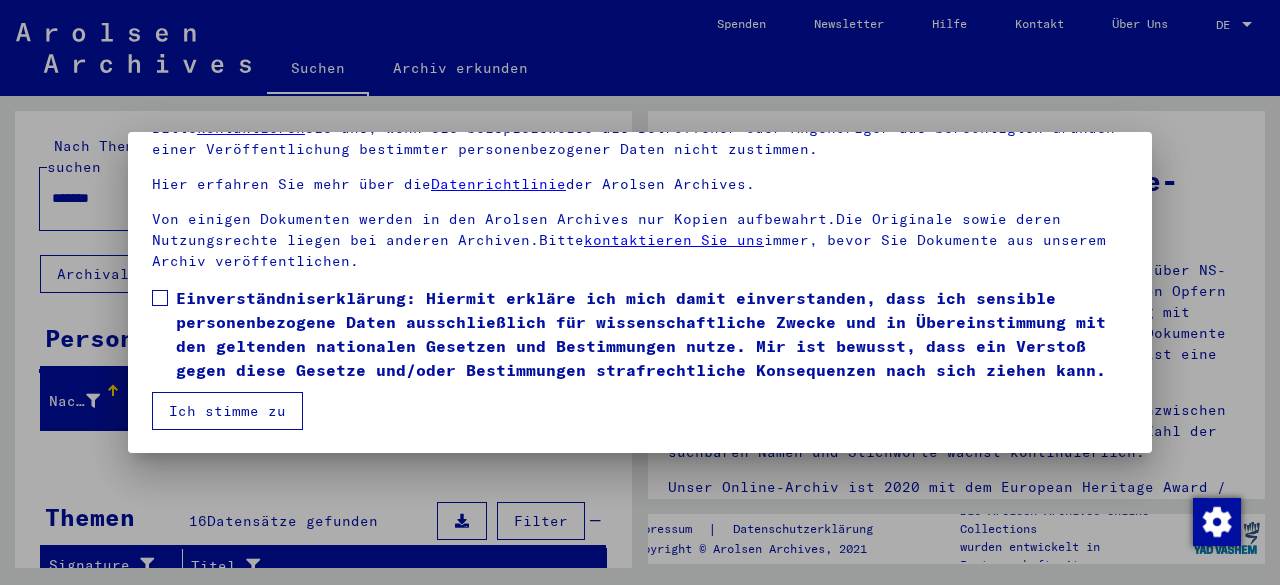click on "Einverständniserklärung: Hiermit erkläre ich mich damit einverstanden, dass ich sensible personenbezogene Daten ausschließlich für wissenschaftliche Zwecke und in Übereinstimmung mit den geltenden nationalen Gesetzen und Bestimmungen nutze. Mir ist bewusst, dass ein Verstoß gegen diese Gesetze und/oder Bestimmungen strafrechtliche Konsequenzen nach sich ziehen kann." at bounding box center [640, 334] 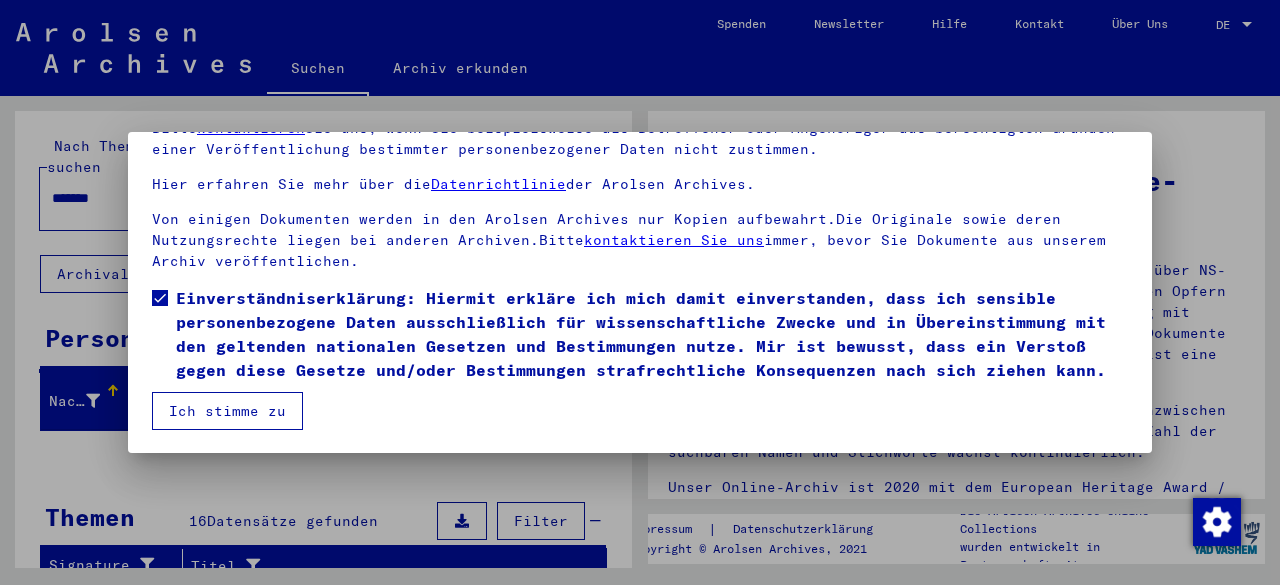 click on "Ich stimme zu" at bounding box center (227, 411) 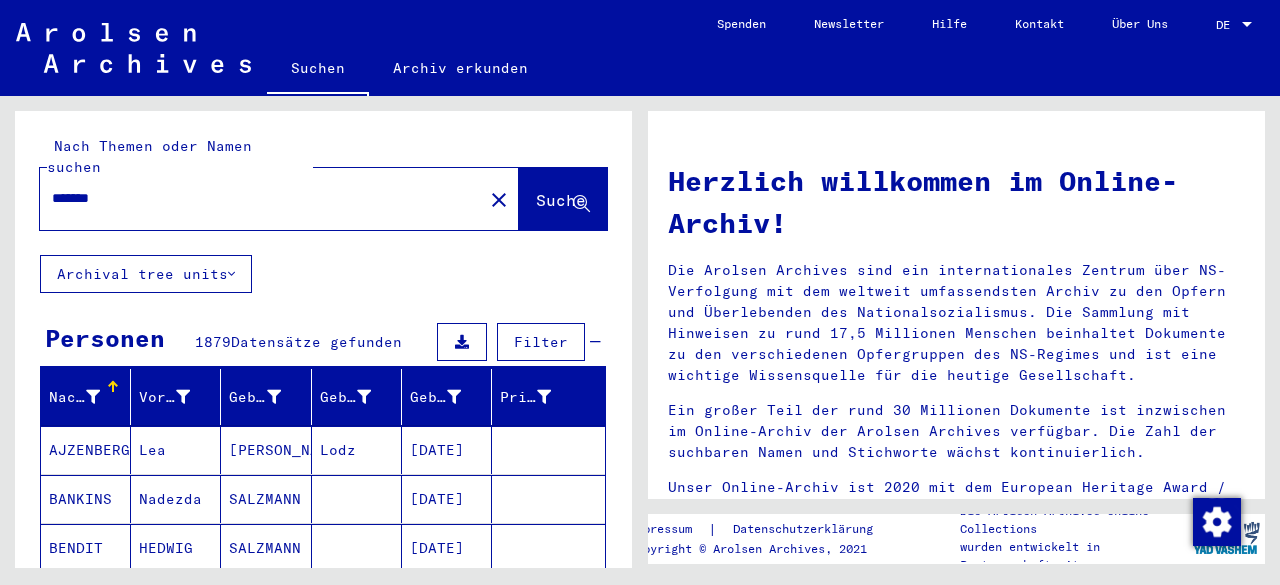 click on "*******" at bounding box center [255, 198] 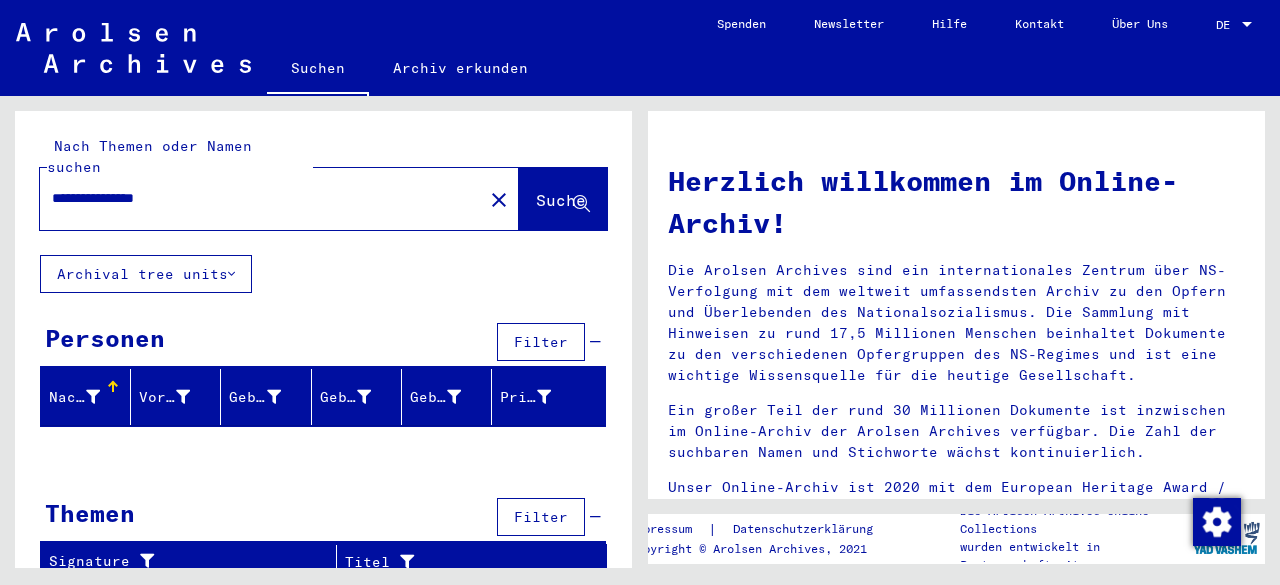 click on "**********" at bounding box center (255, 198) 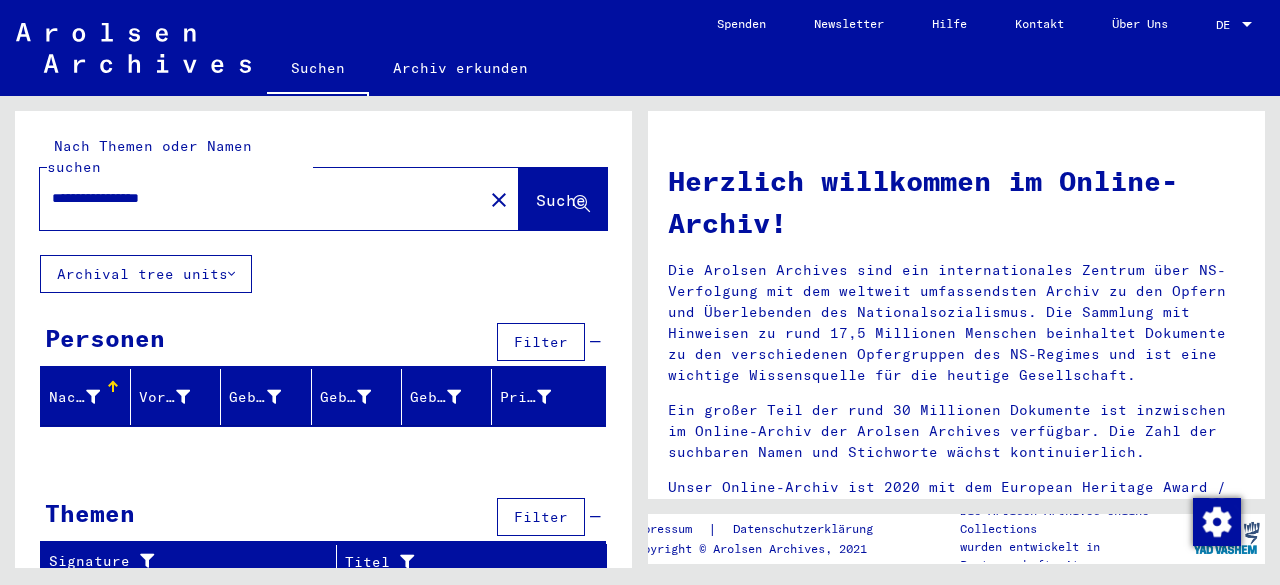 drag, startPoint x: 130, startPoint y: 182, endPoint x: 29, endPoint y: 185, distance: 101.04455 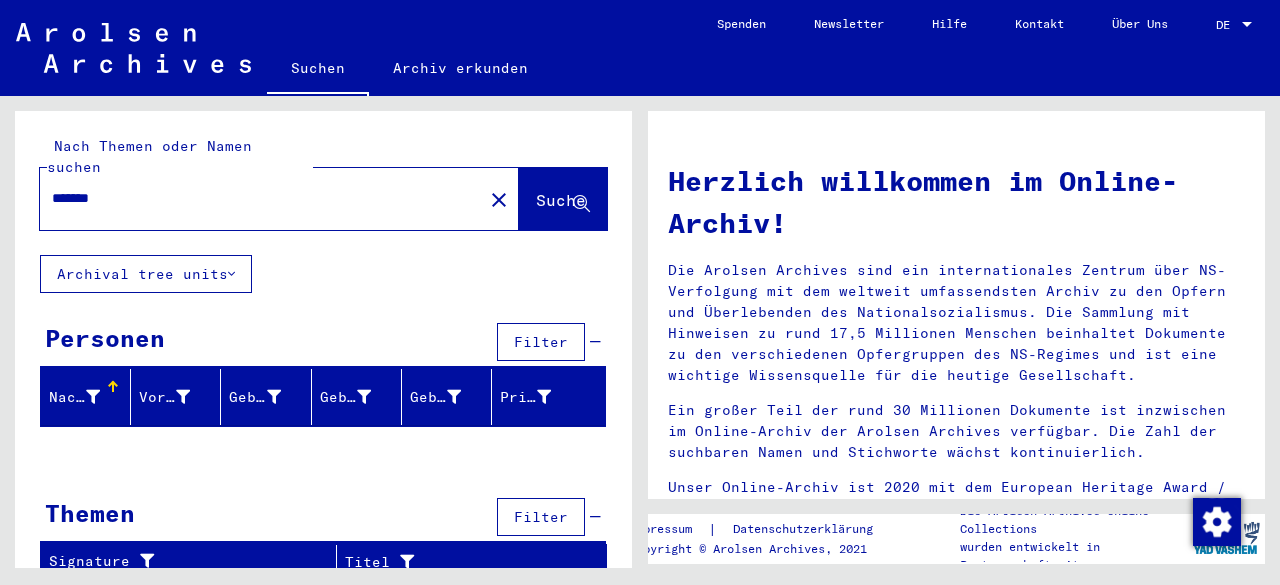 type on "*******" 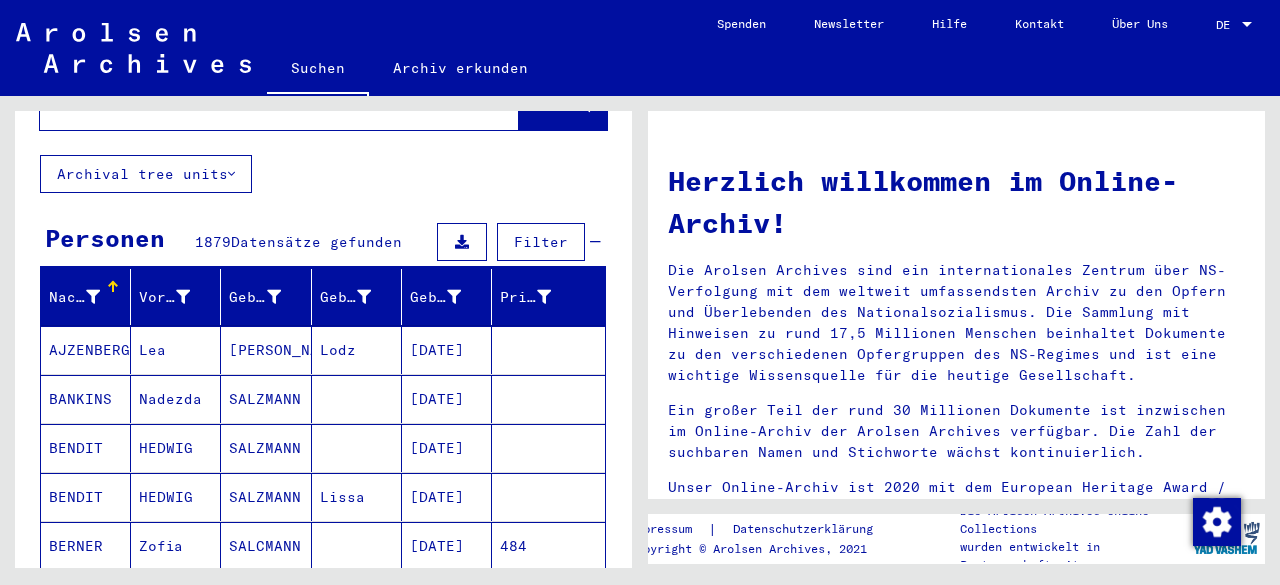 scroll, scrollTop: 214, scrollLeft: 0, axis: vertical 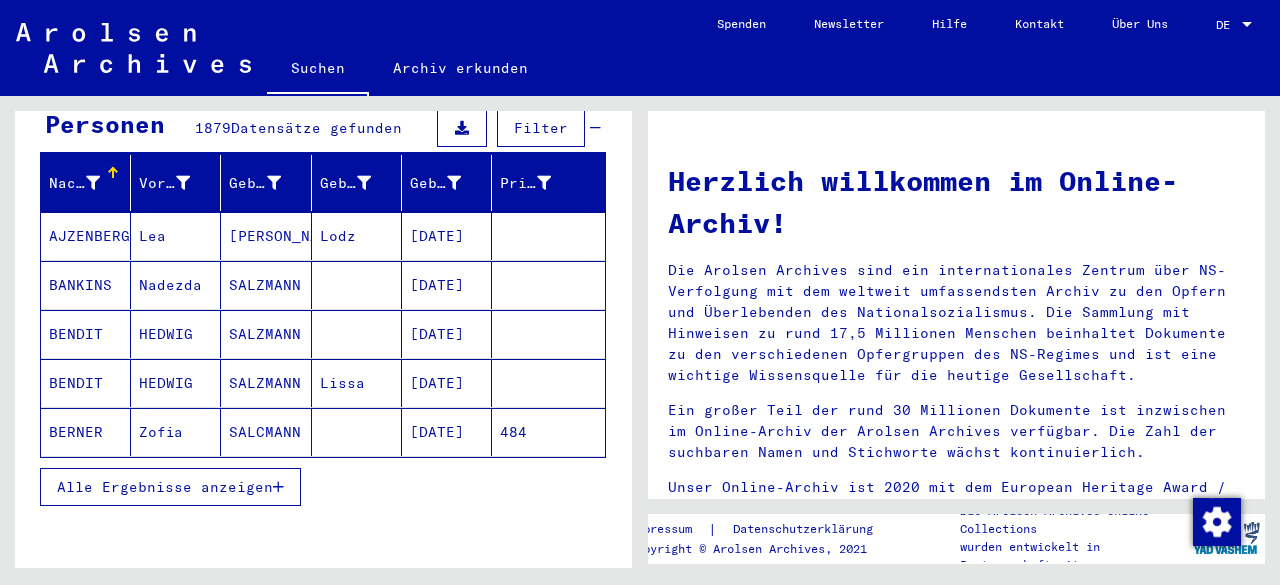 click on "Alle Ergebnisse anzeigen" at bounding box center [170, 487] 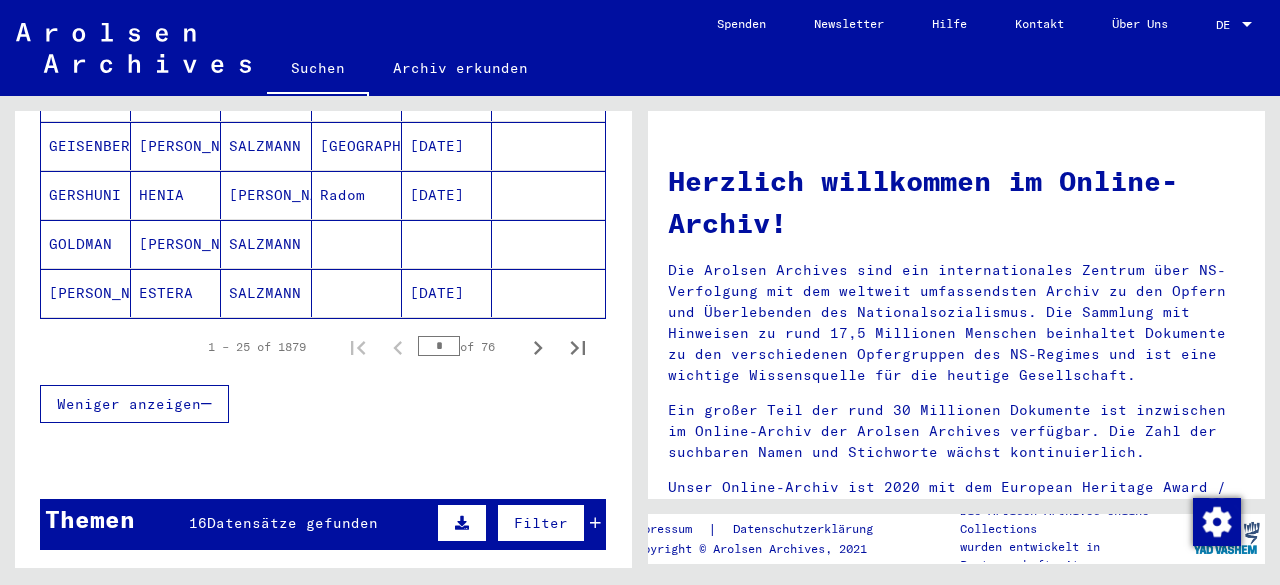 scroll, scrollTop: 0, scrollLeft: 0, axis: both 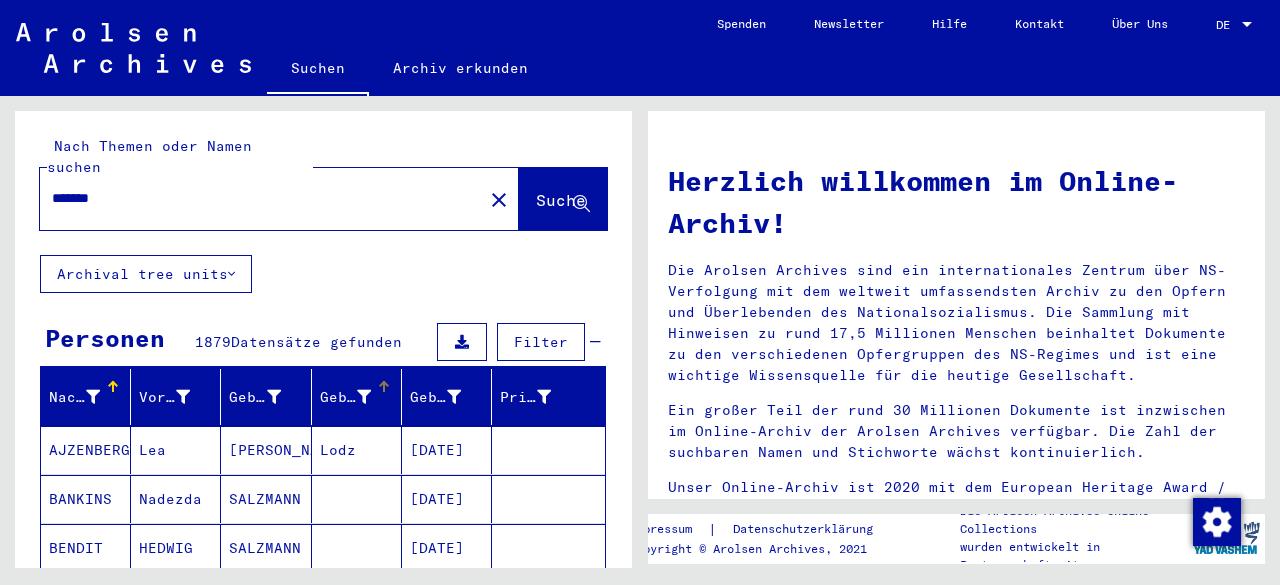 click on "Geburt‏" at bounding box center (345, 397) 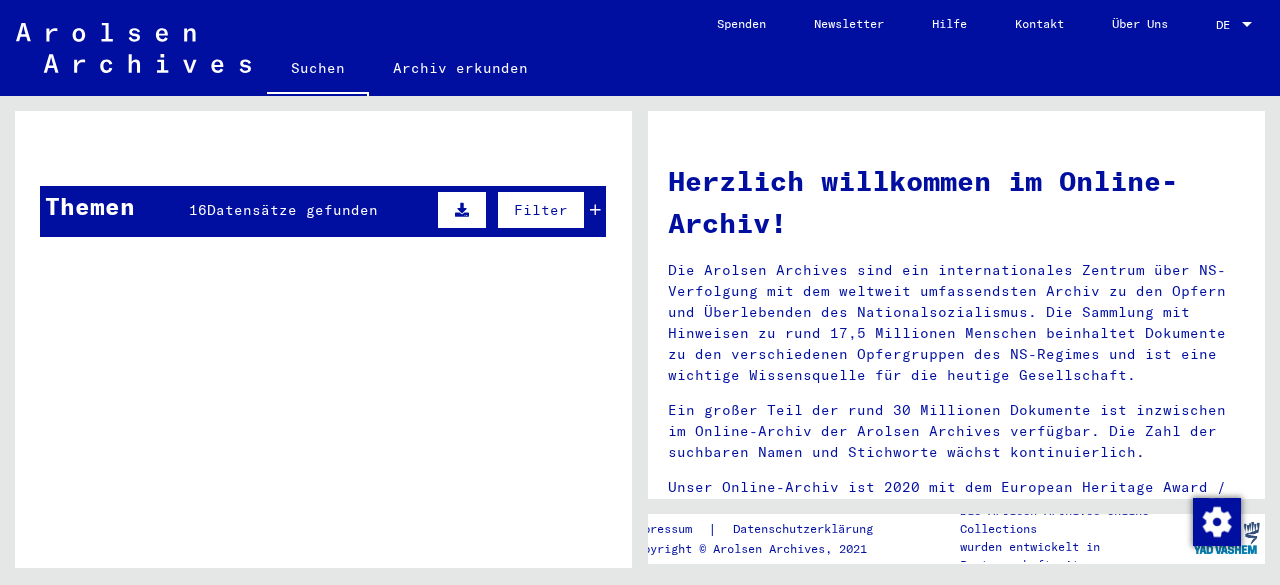scroll, scrollTop: 333, scrollLeft: 0, axis: vertical 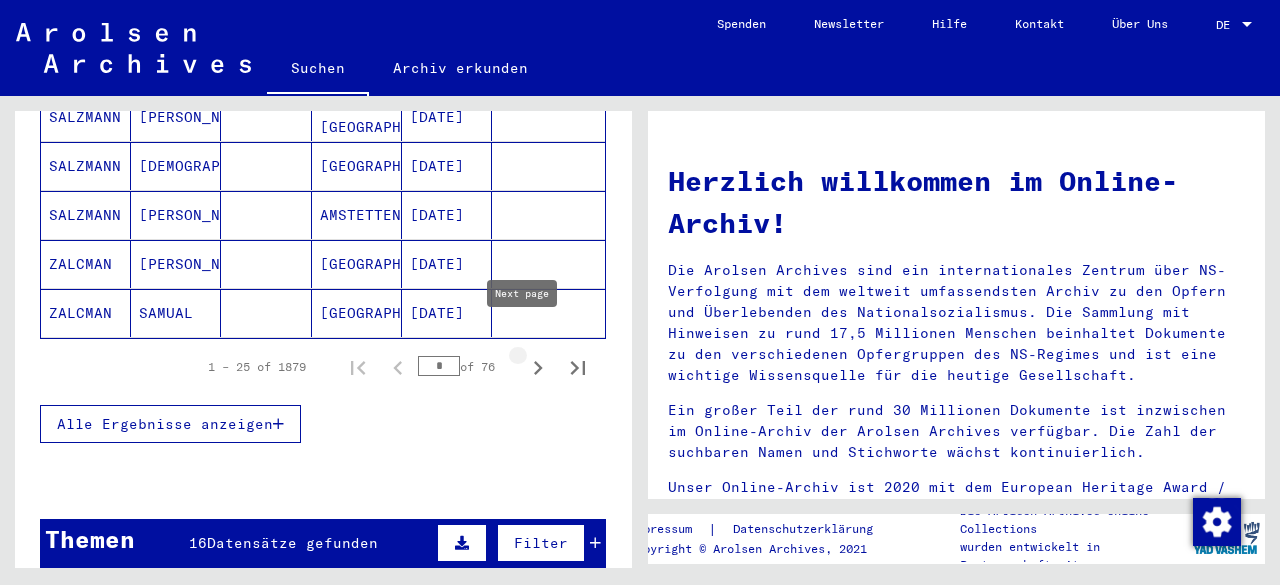 click 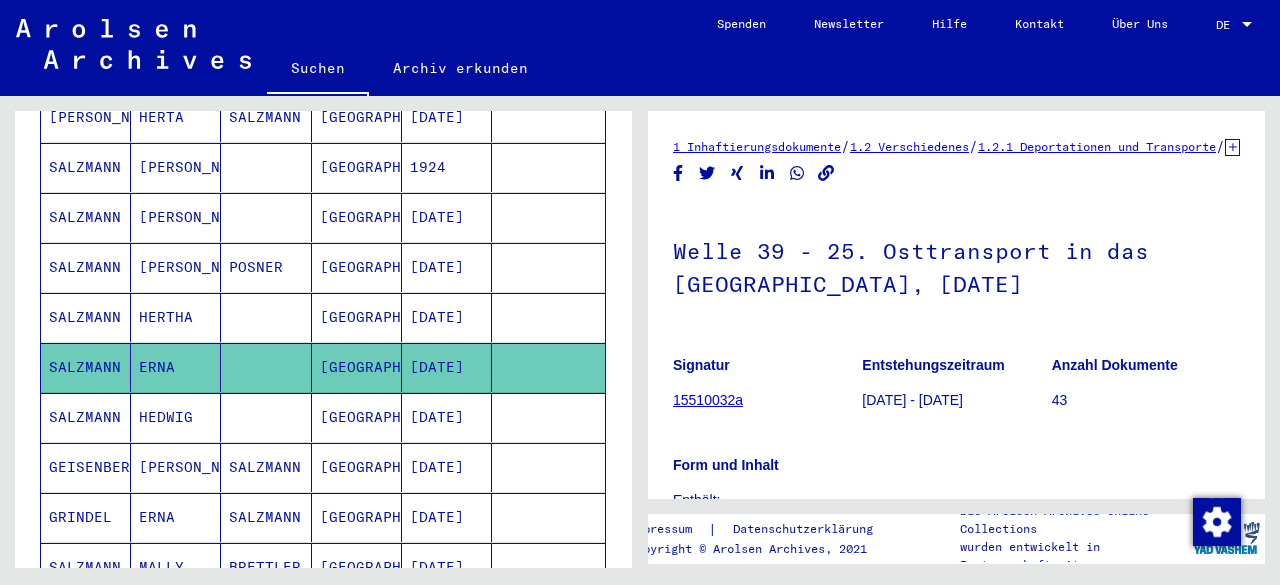 scroll, scrollTop: 0, scrollLeft: 0, axis: both 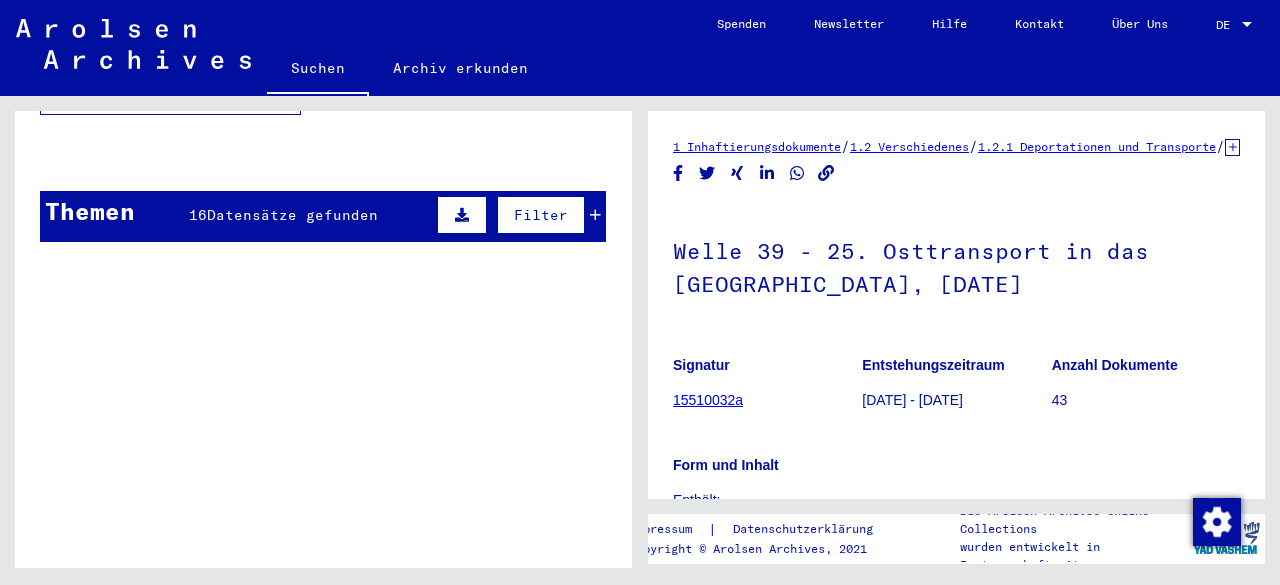 click on "Themen 16  Datensätze gefunden  Filter" at bounding box center (323, 216) 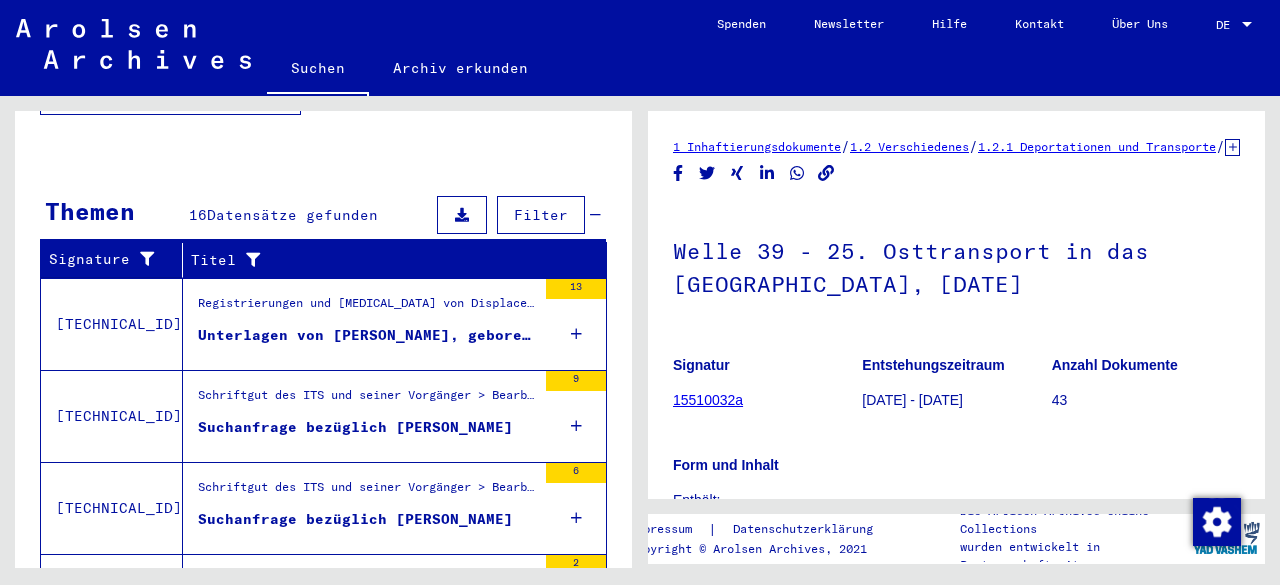 scroll, scrollTop: 1850, scrollLeft: 0, axis: vertical 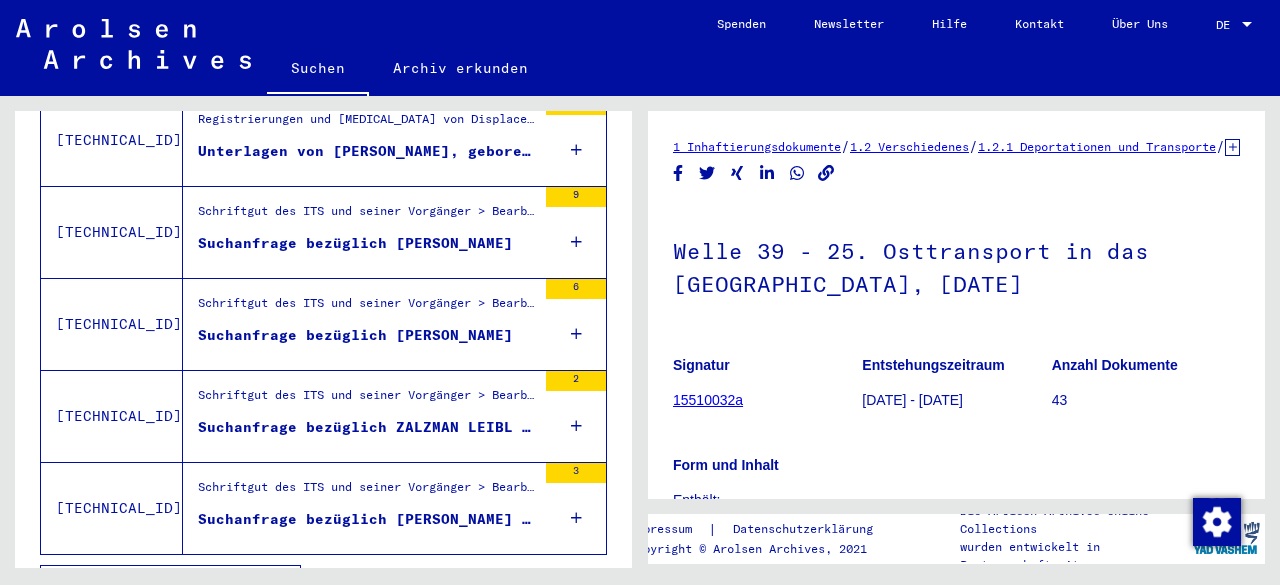 click on "Alle Ergebnisse anzeigen" at bounding box center (165, 584) 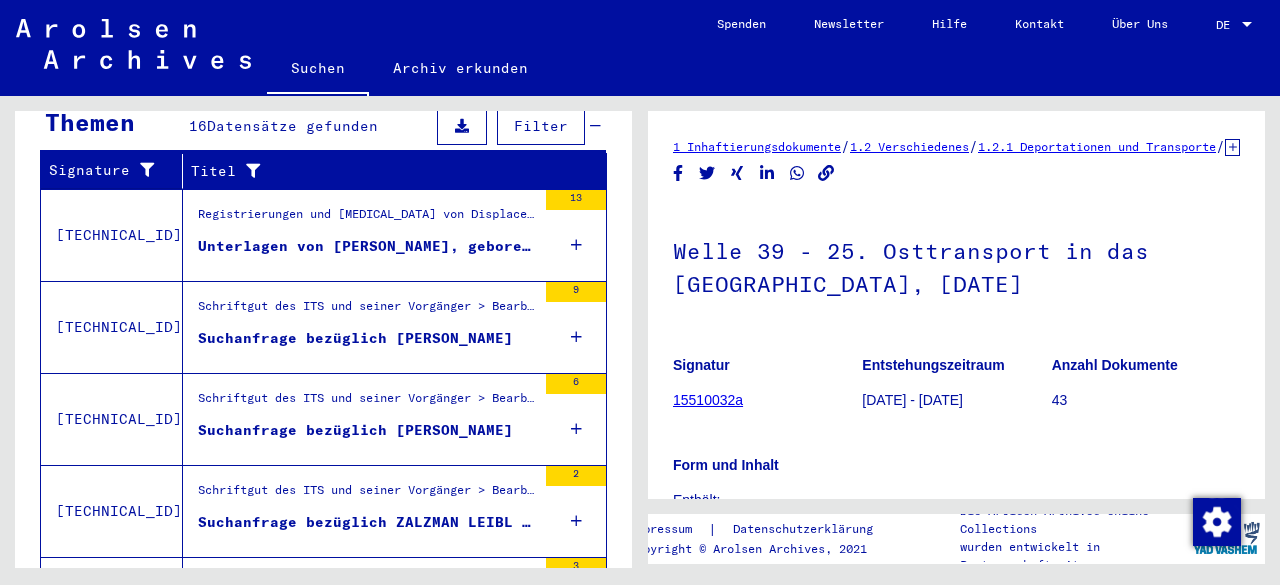 scroll, scrollTop: 0, scrollLeft: 0, axis: both 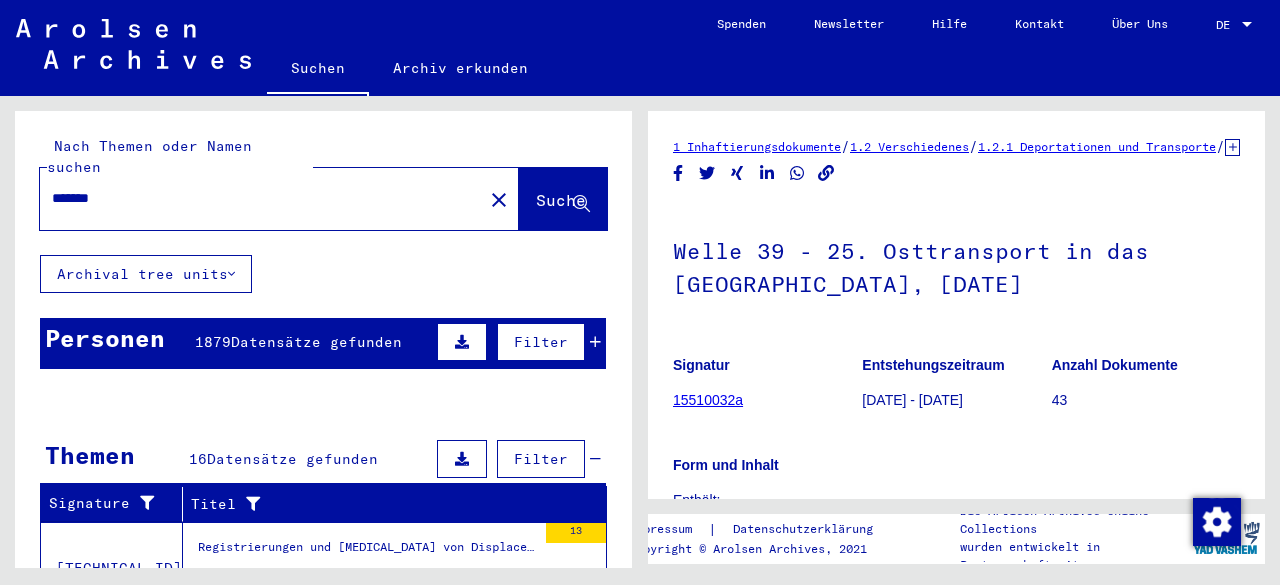 click on "Datensätze gefunden" at bounding box center (316, 342) 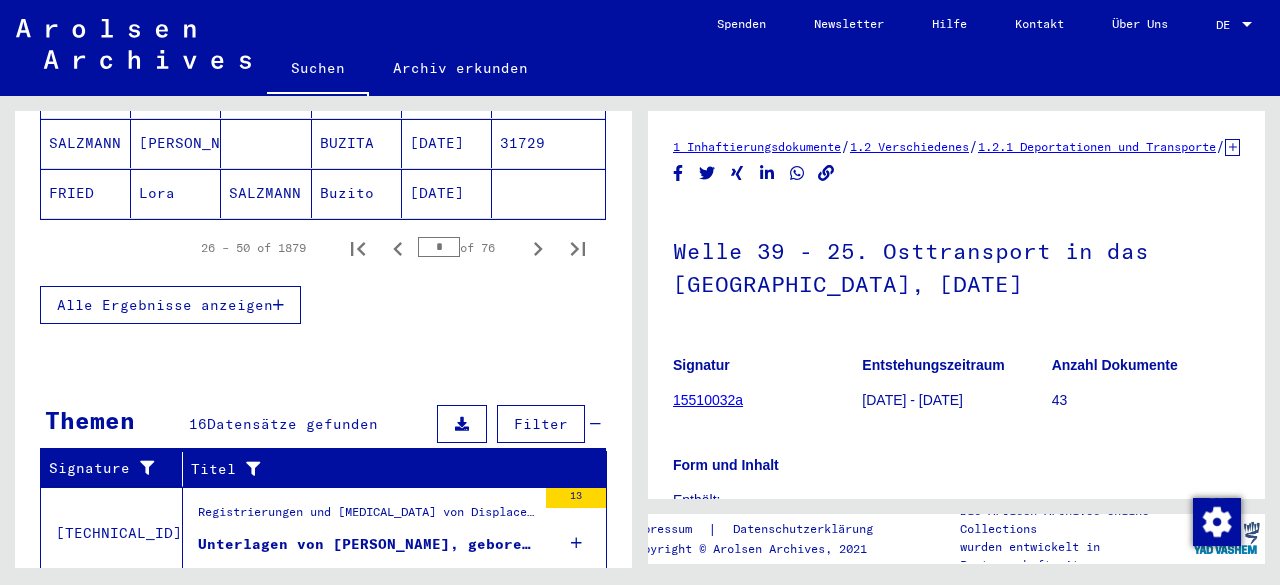 scroll, scrollTop: 1214, scrollLeft: 0, axis: vertical 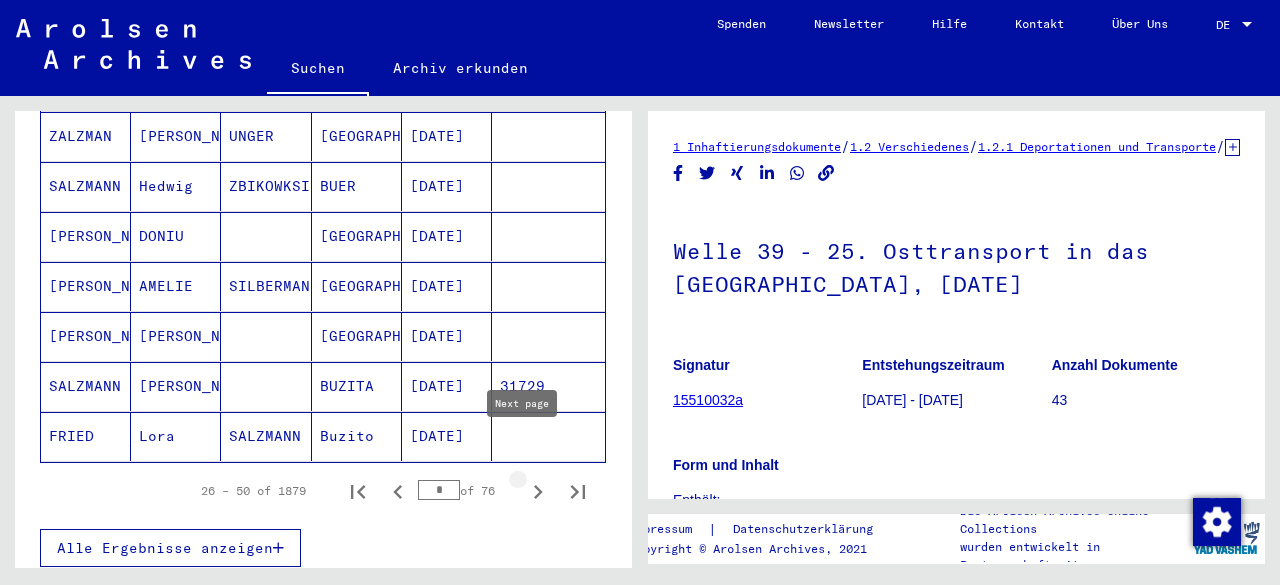 click at bounding box center [538, 491] 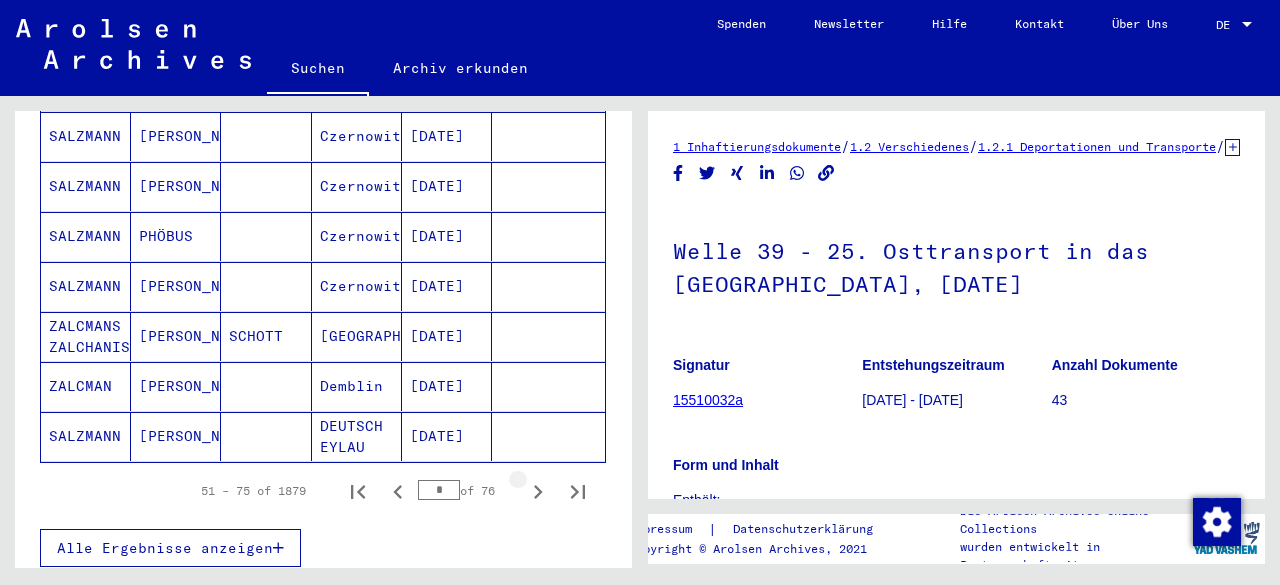 click at bounding box center (538, 491) 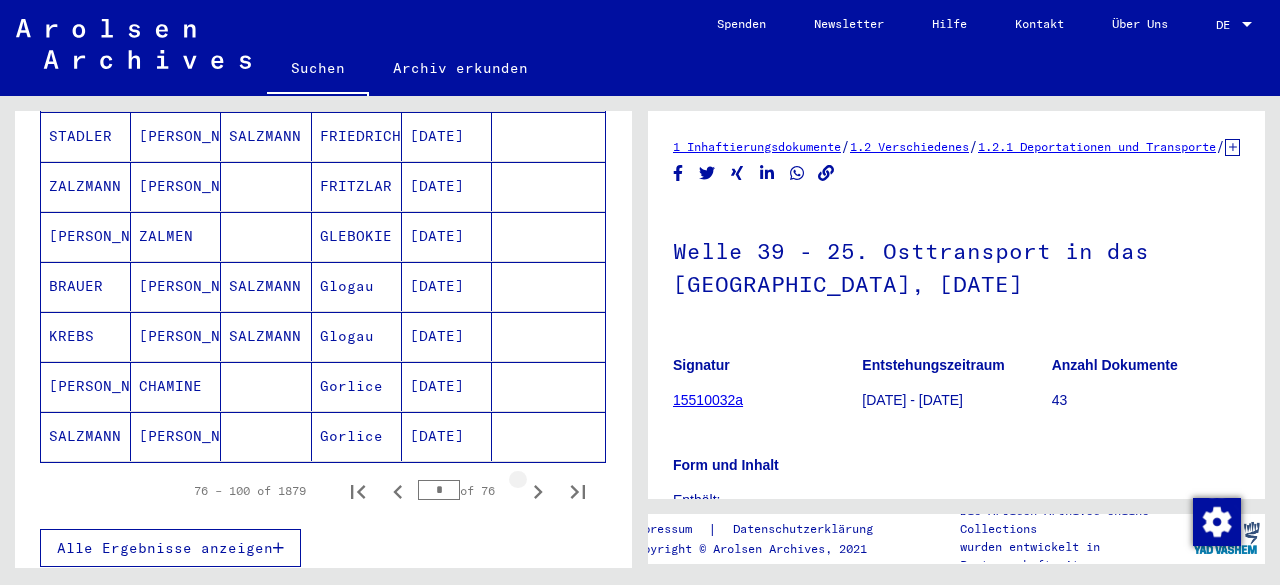 click at bounding box center (538, 491) 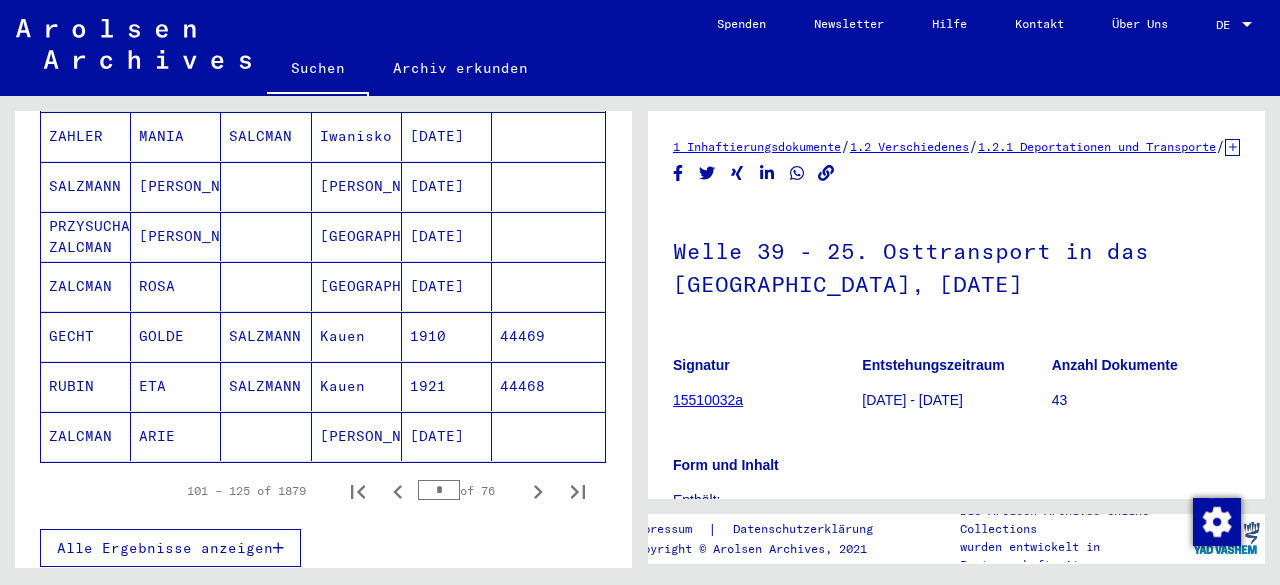 click at bounding box center (538, 491) 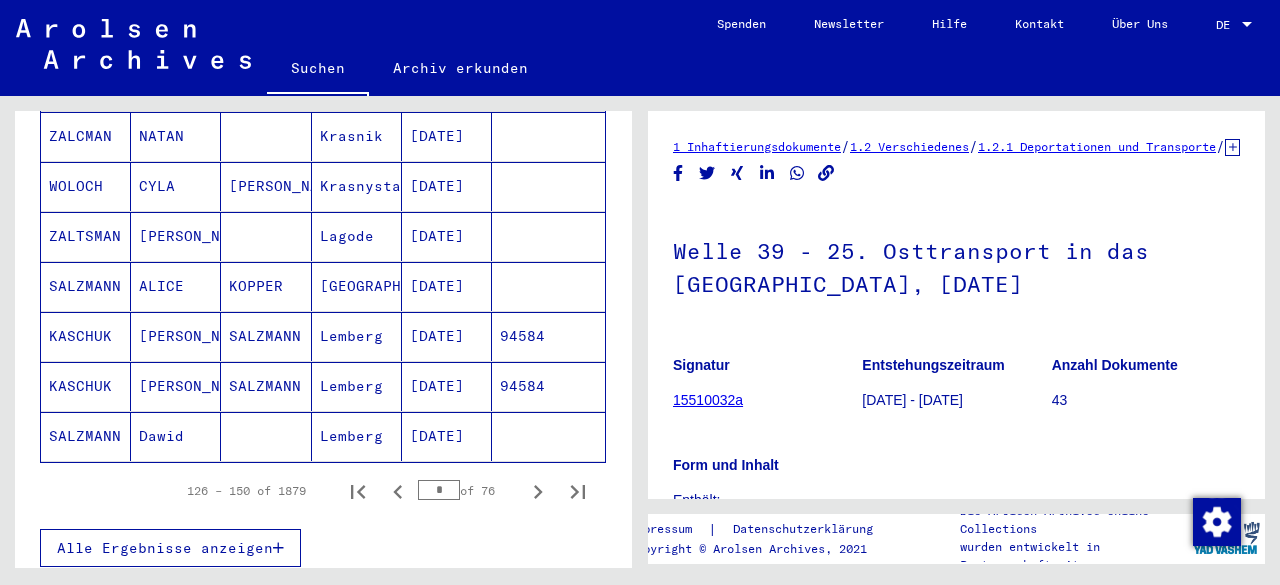 click at bounding box center (538, 491) 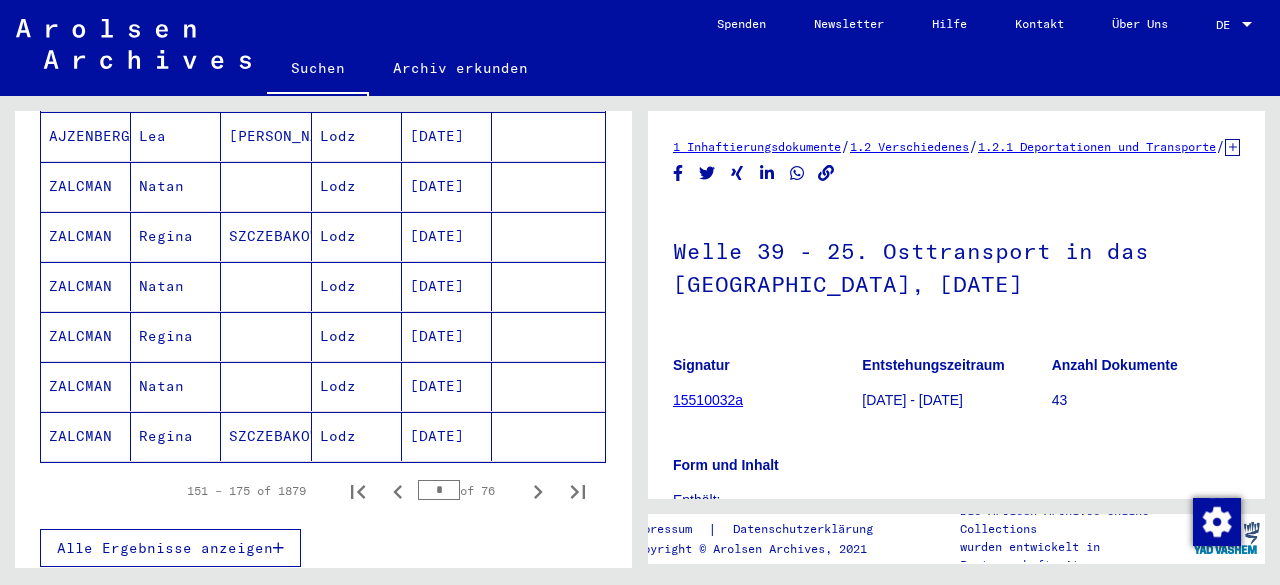 click 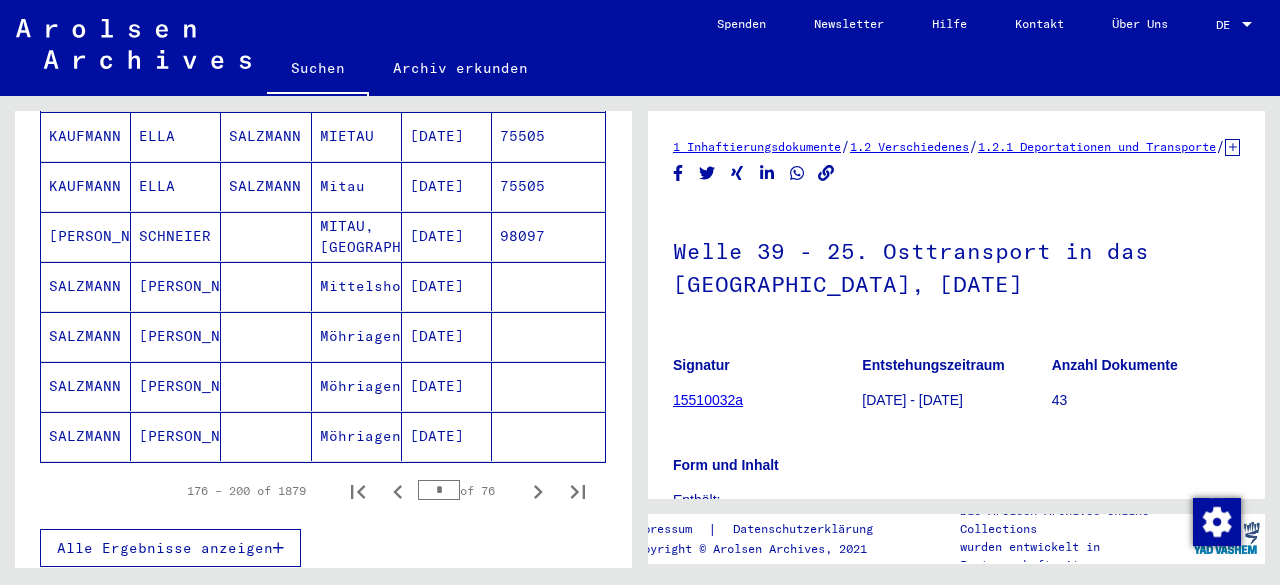 click 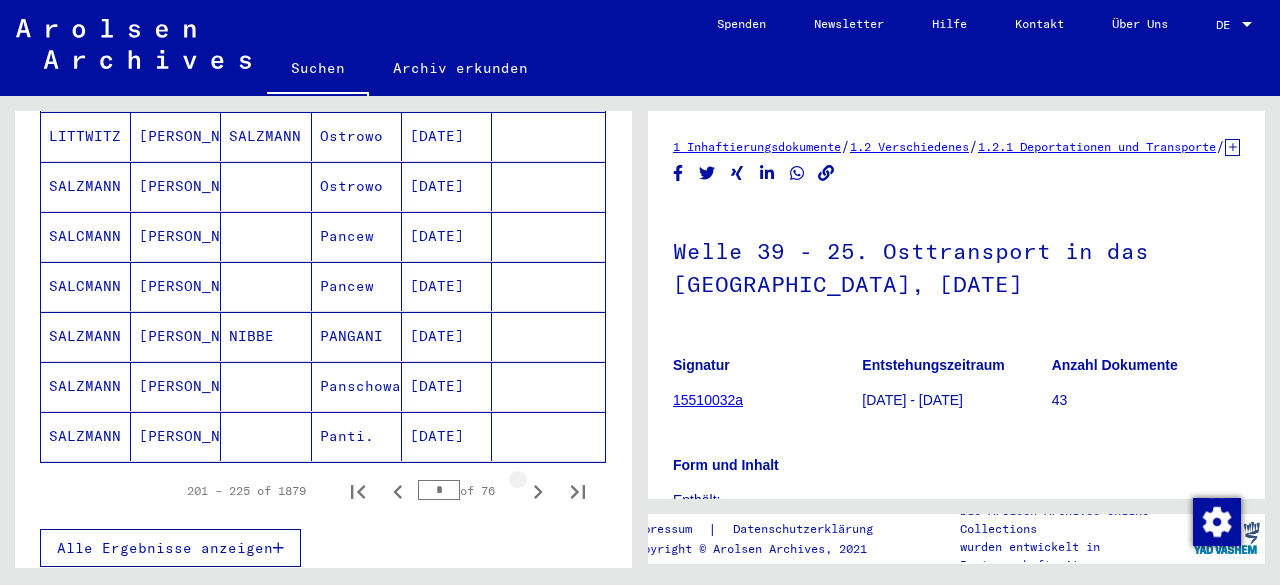 click 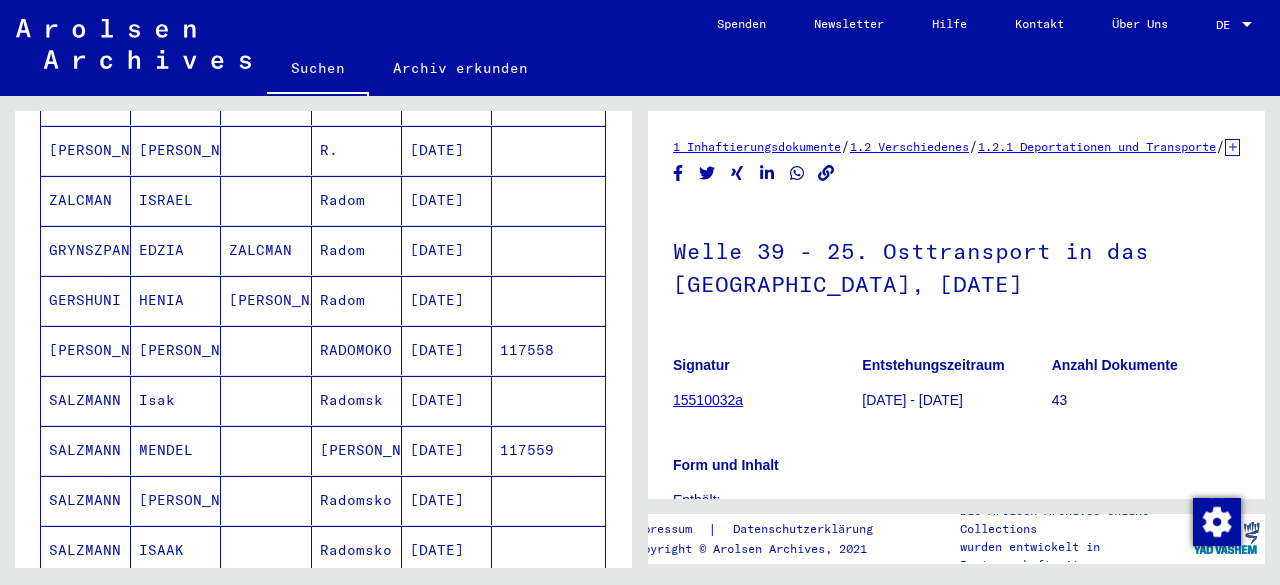 scroll, scrollTop: 1333, scrollLeft: 0, axis: vertical 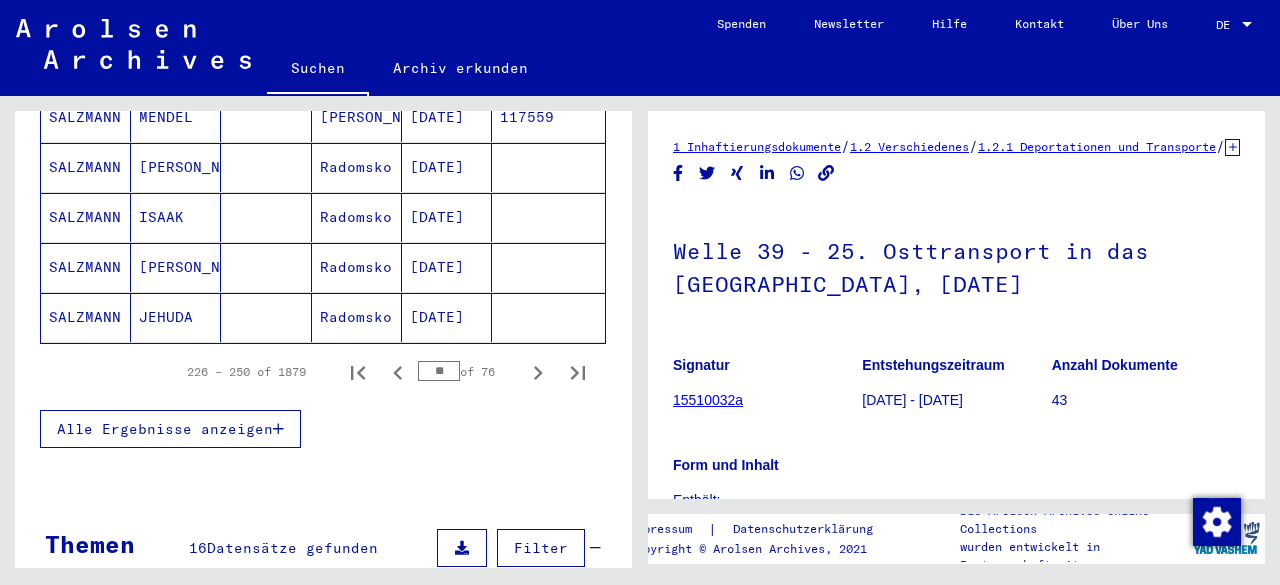 click on "**" at bounding box center [439, 371] 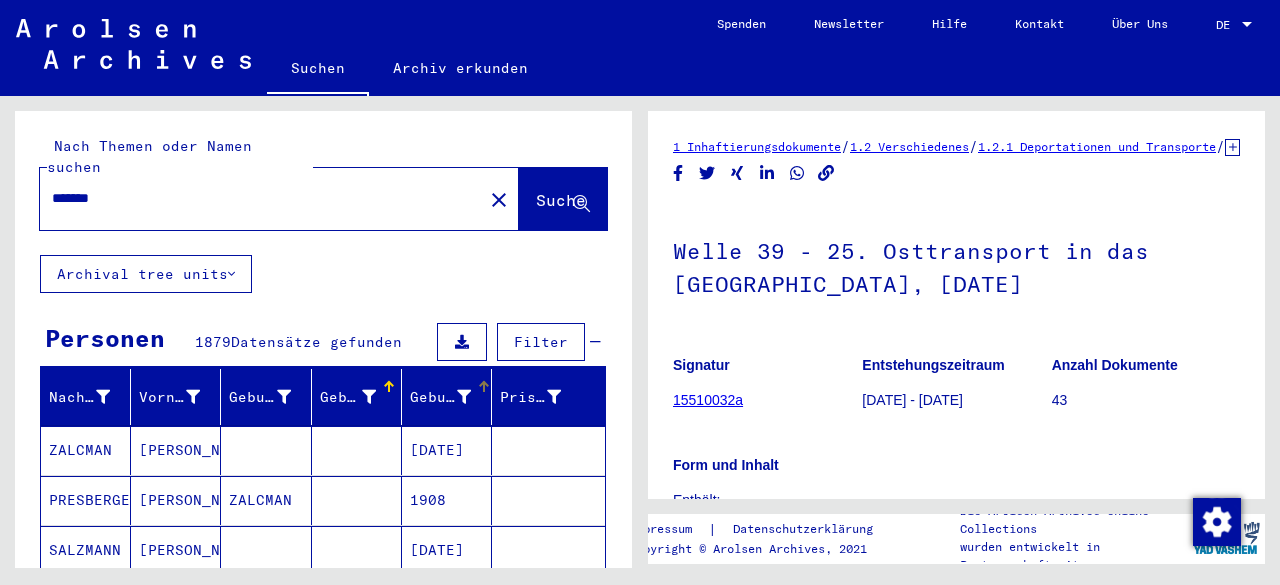 scroll, scrollTop: 333, scrollLeft: 0, axis: vertical 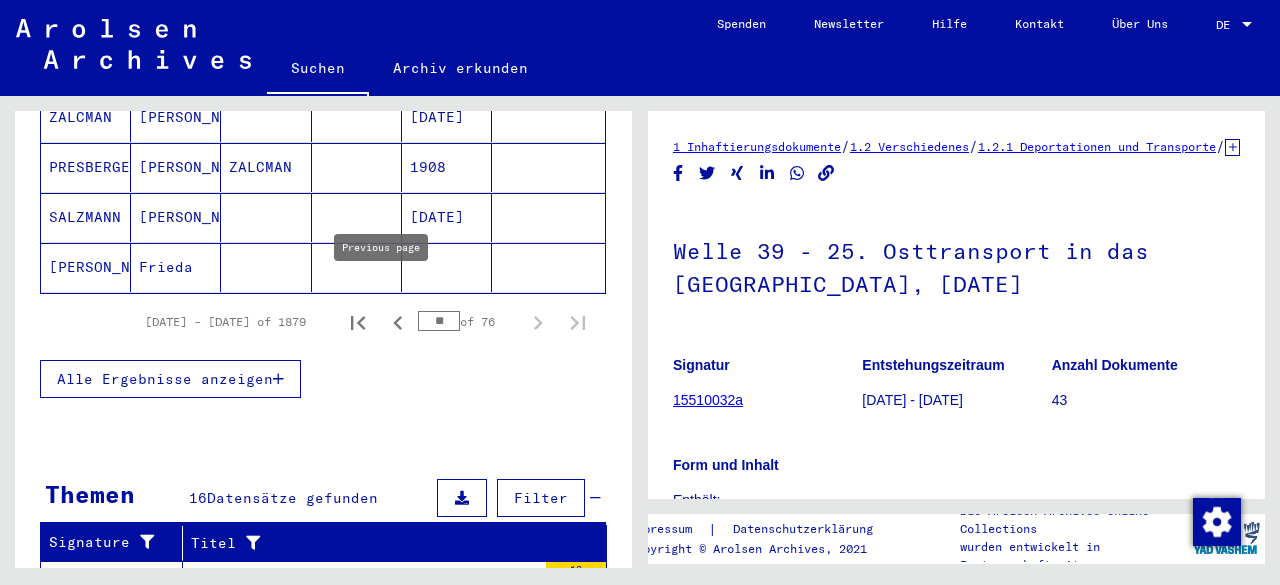 click 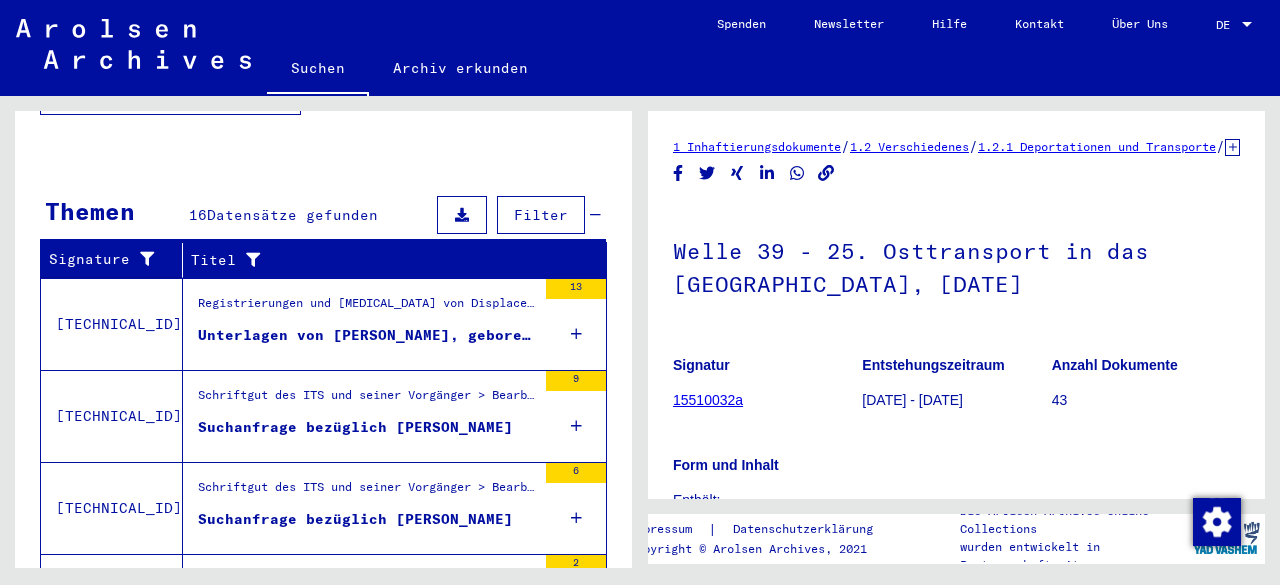 scroll, scrollTop: 1333, scrollLeft: 0, axis: vertical 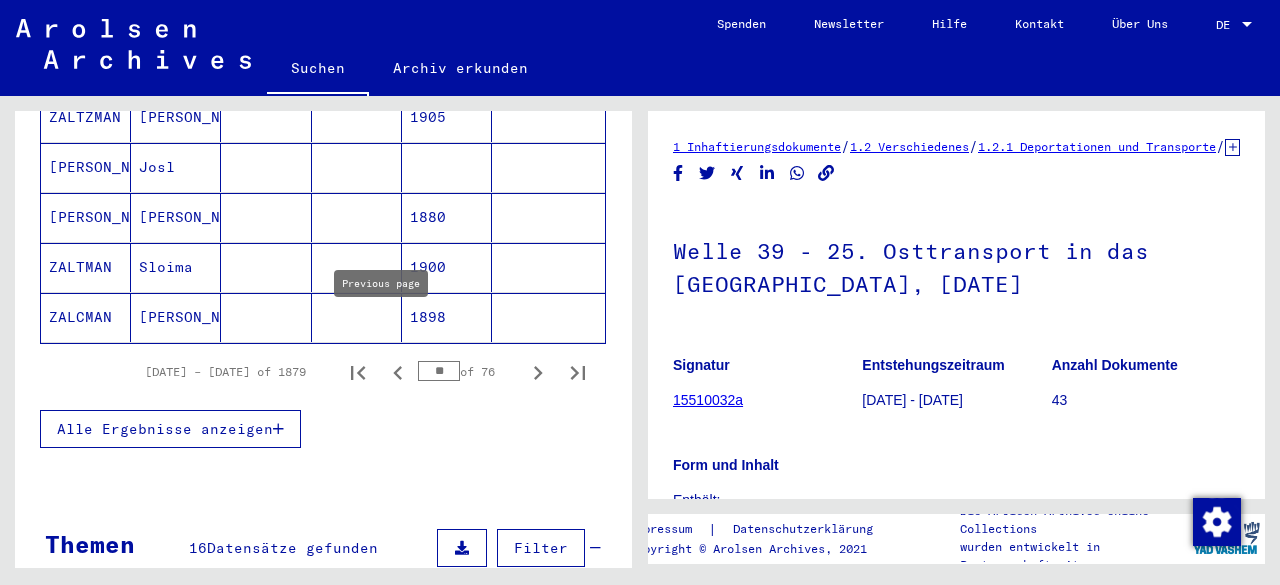 click 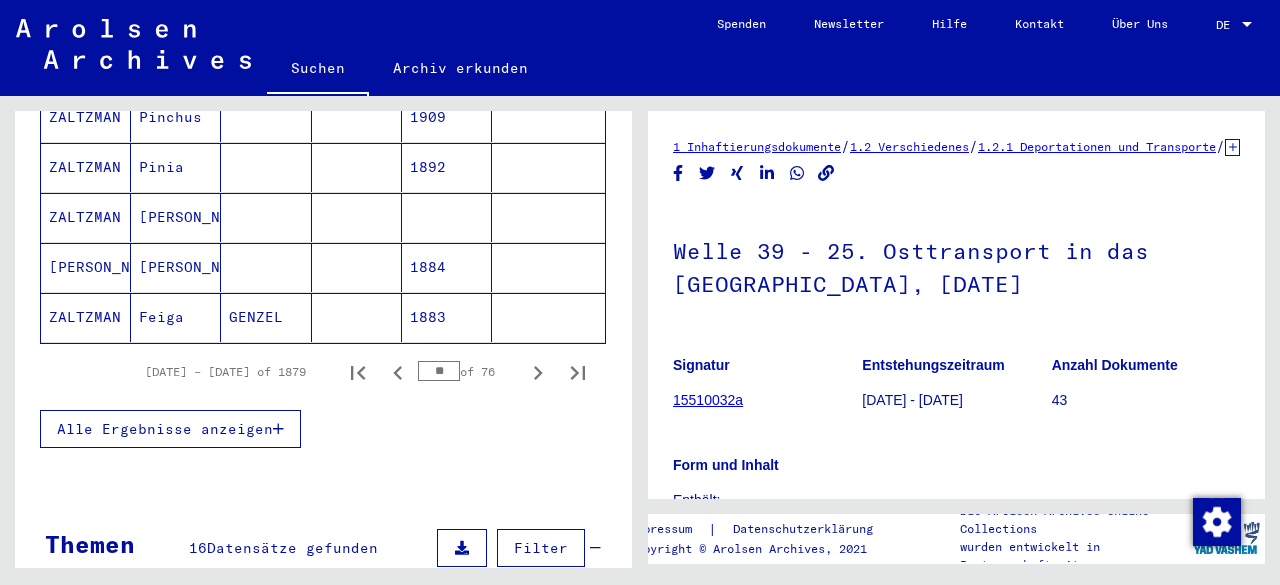 click on "**" at bounding box center [439, 371] 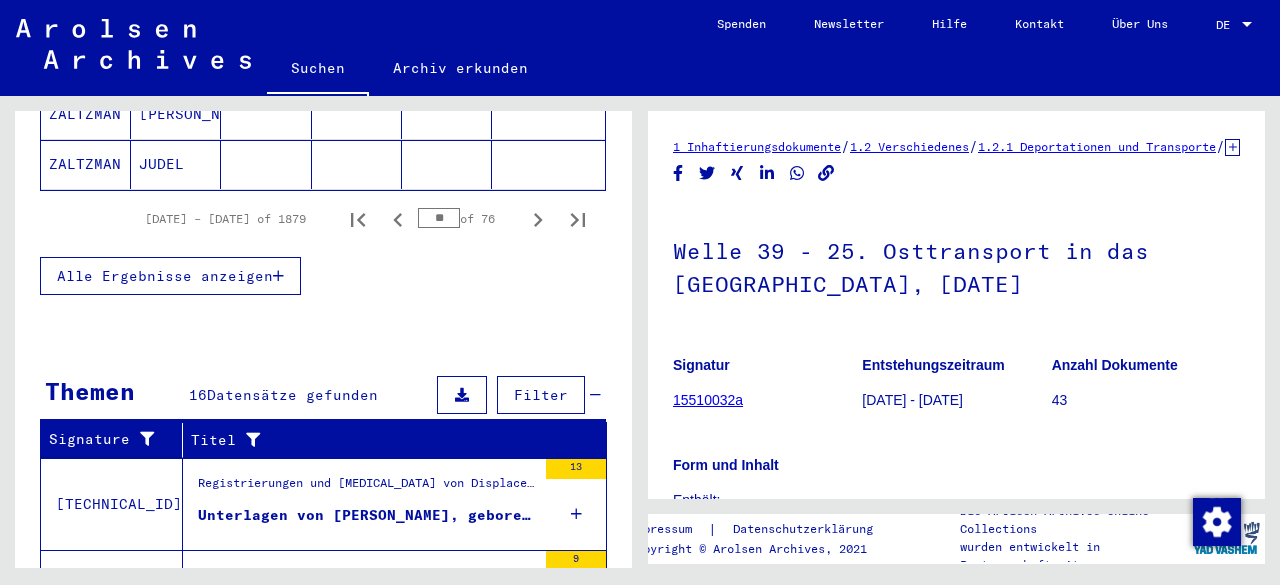 scroll, scrollTop: 1491, scrollLeft: 0, axis: vertical 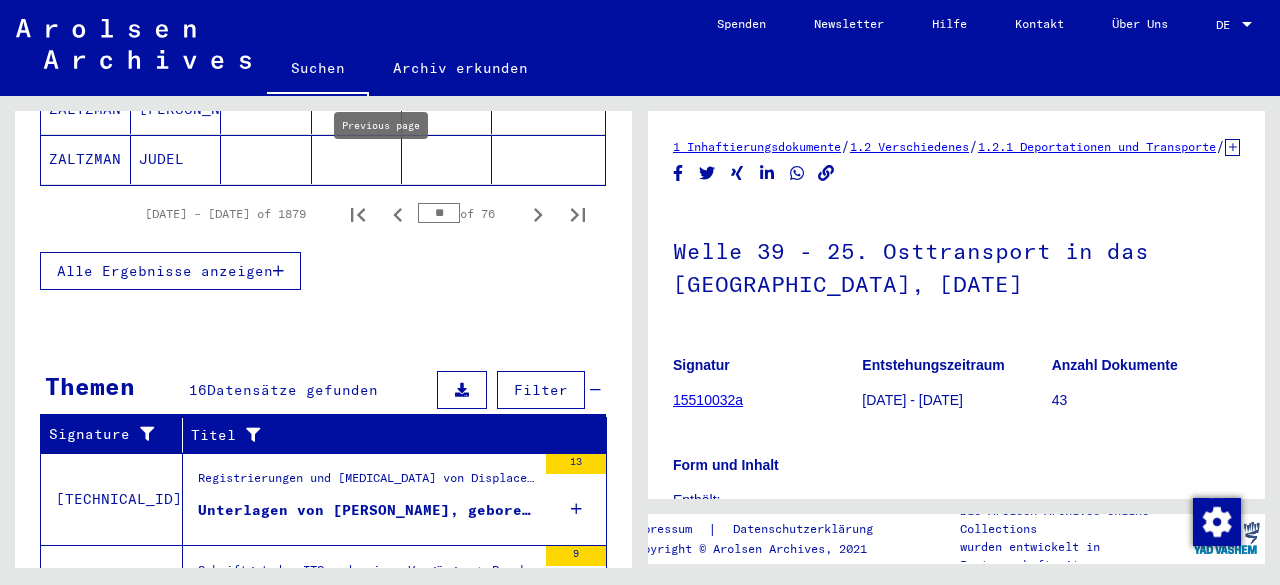 click 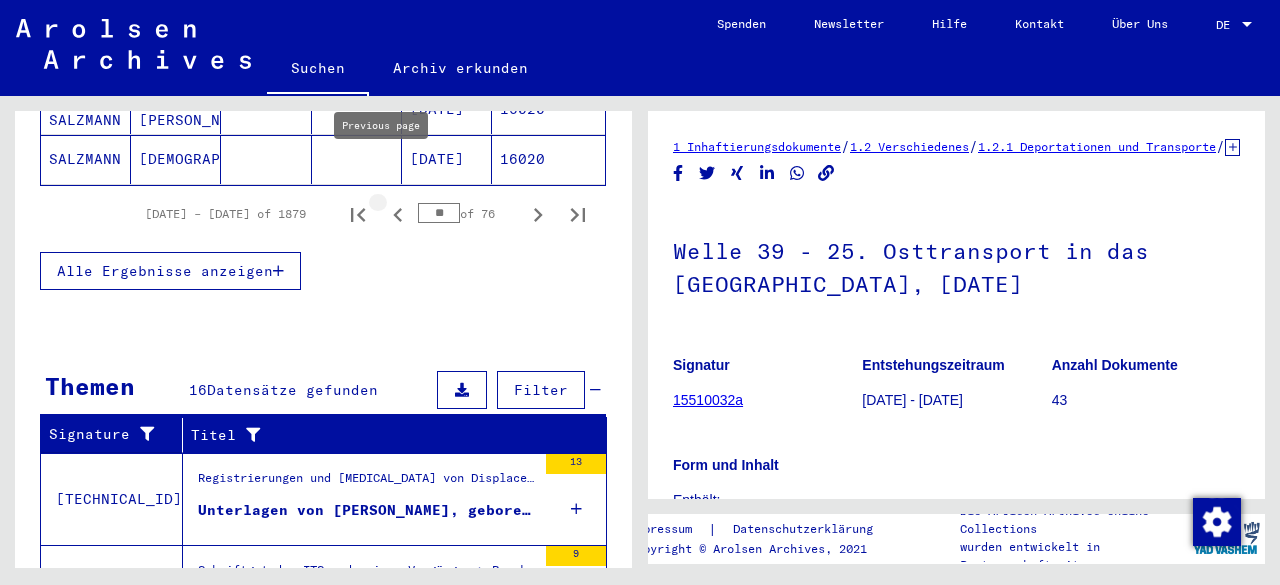 click 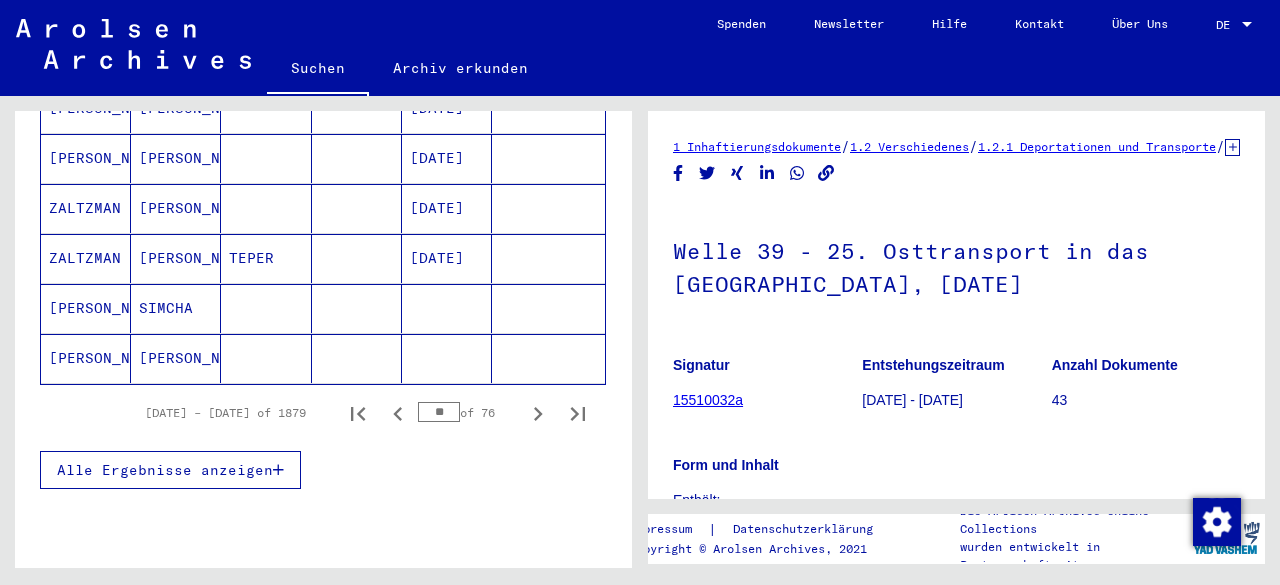 scroll, scrollTop: 1260, scrollLeft: 0, axis: vertical 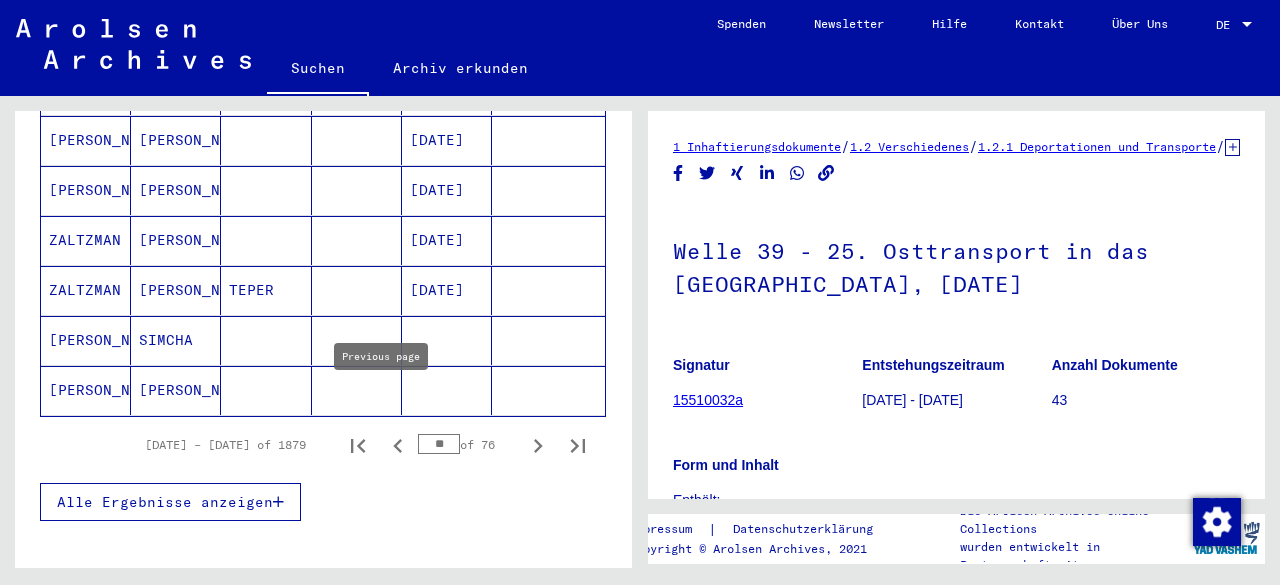 click 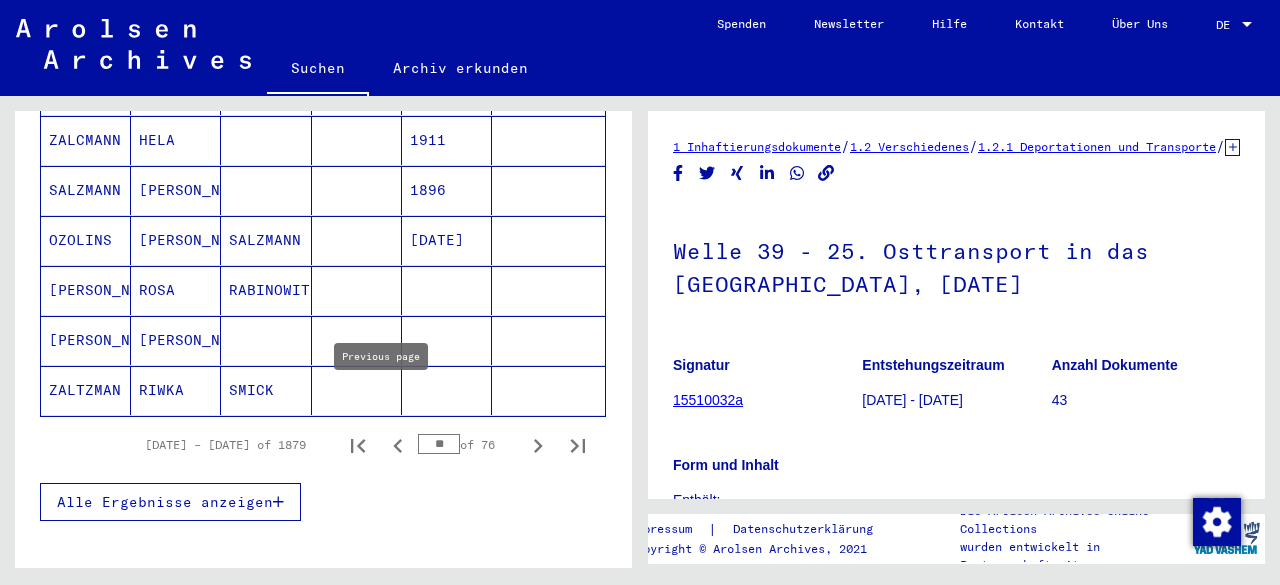 click 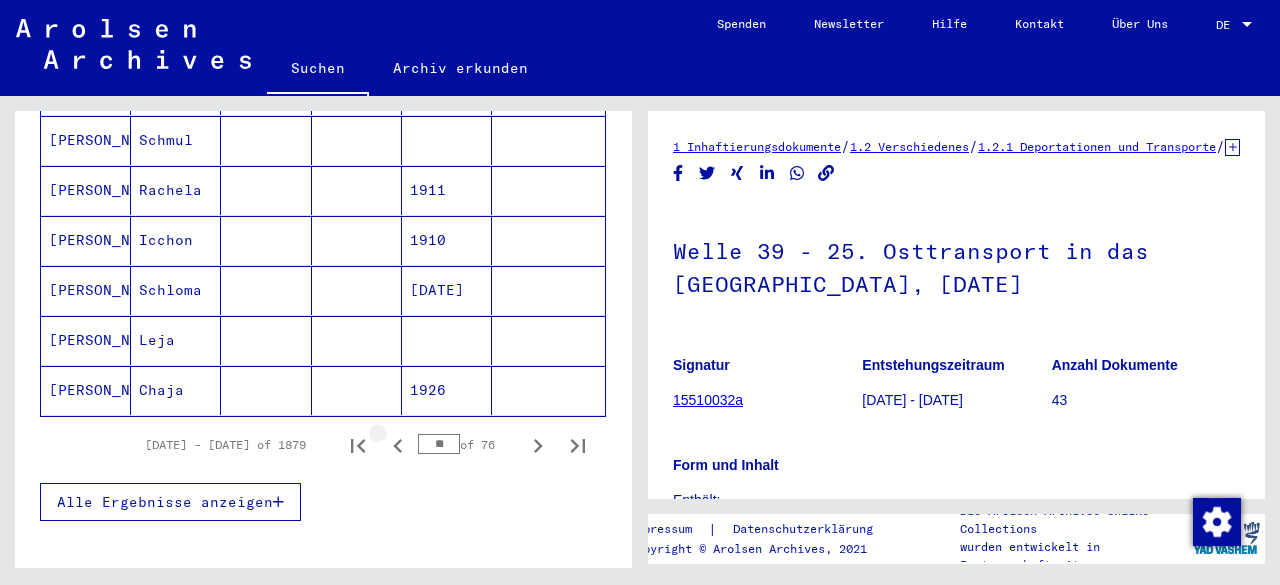 click 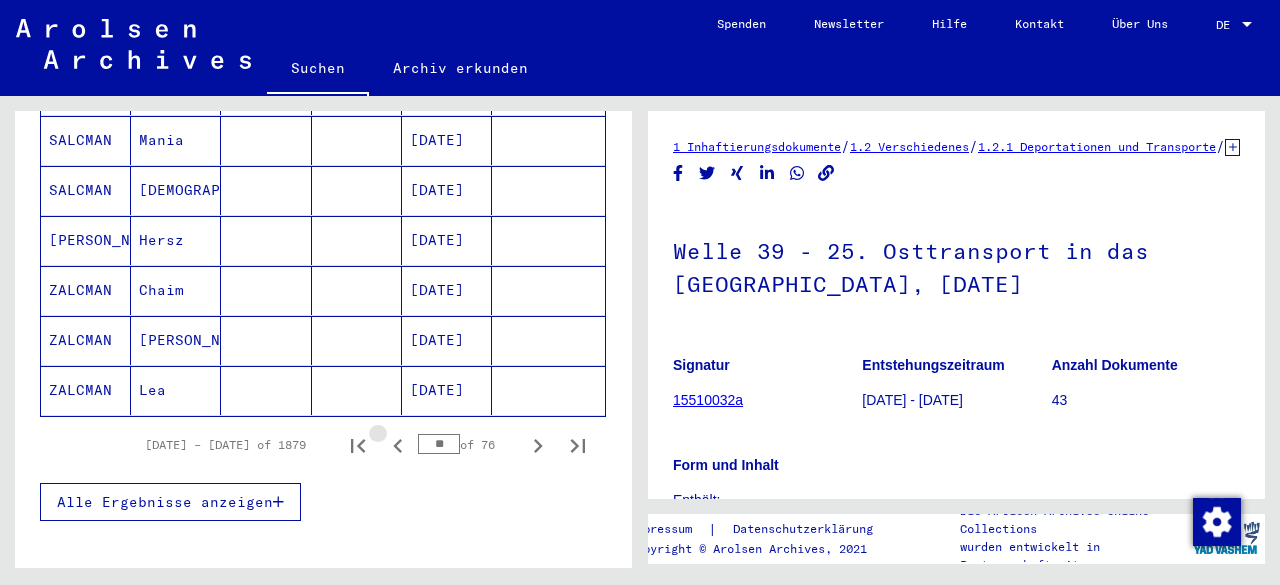 click 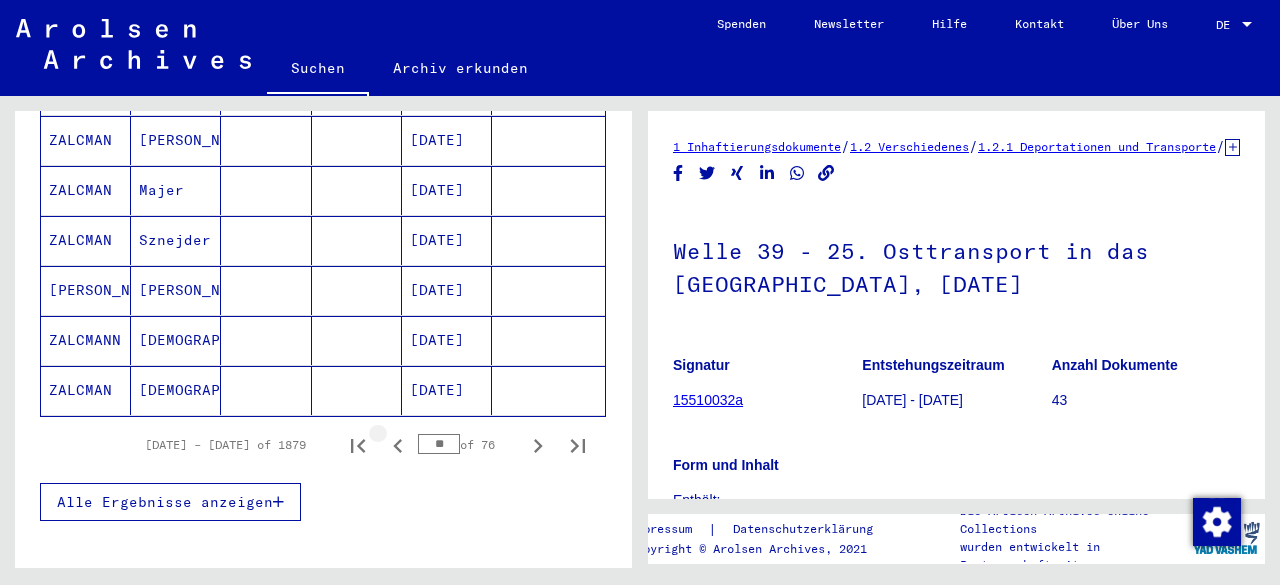 click 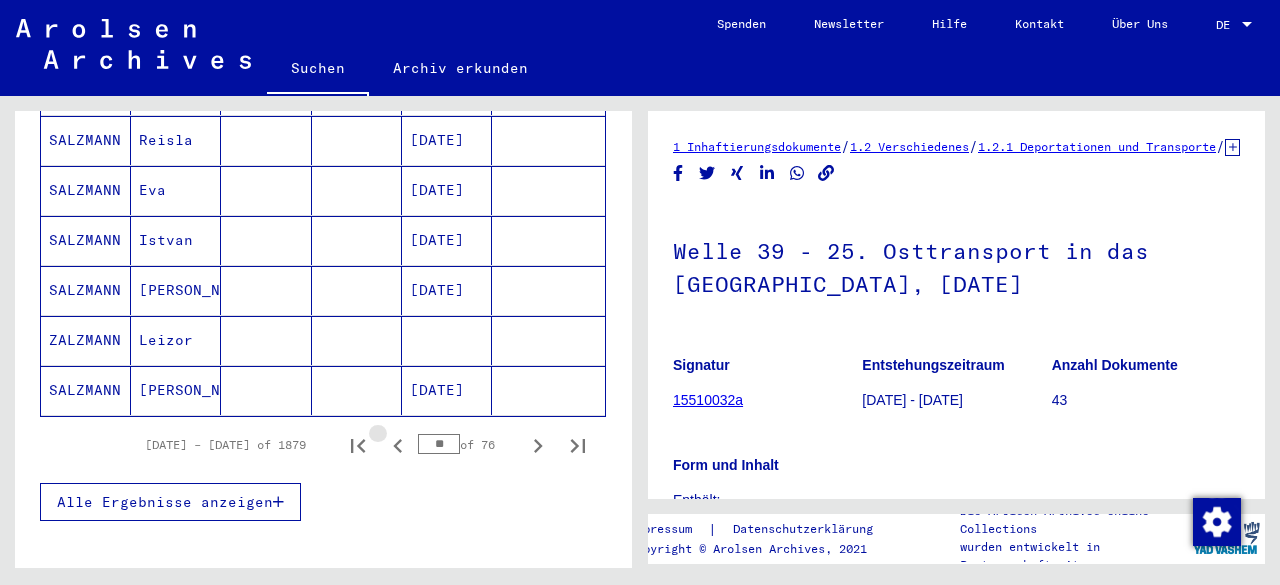 click 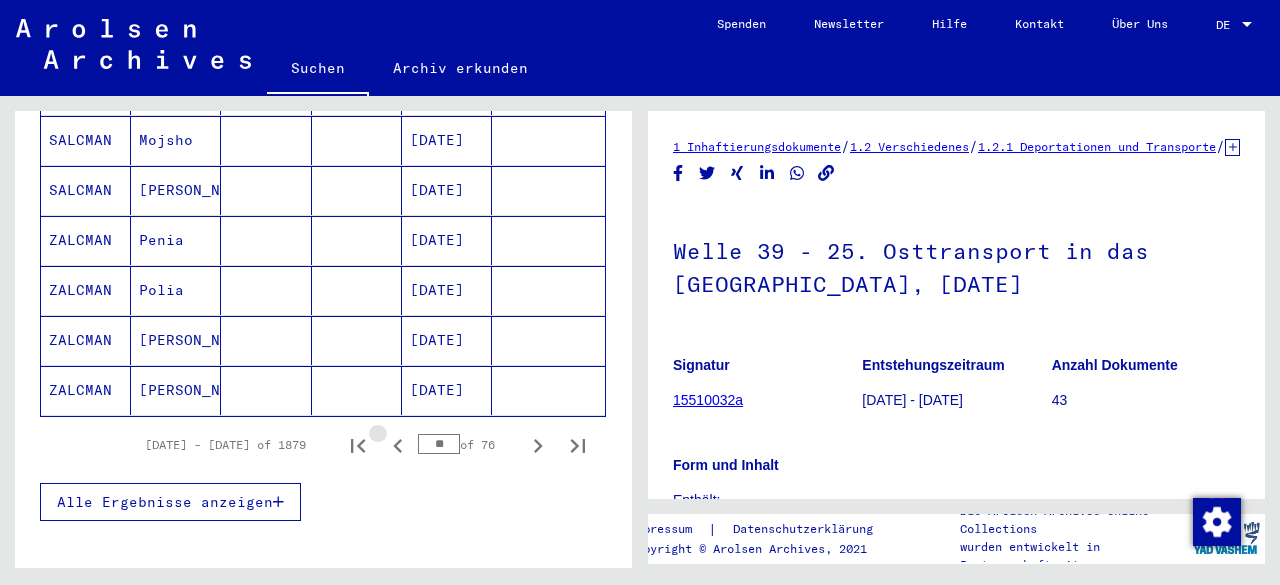 click 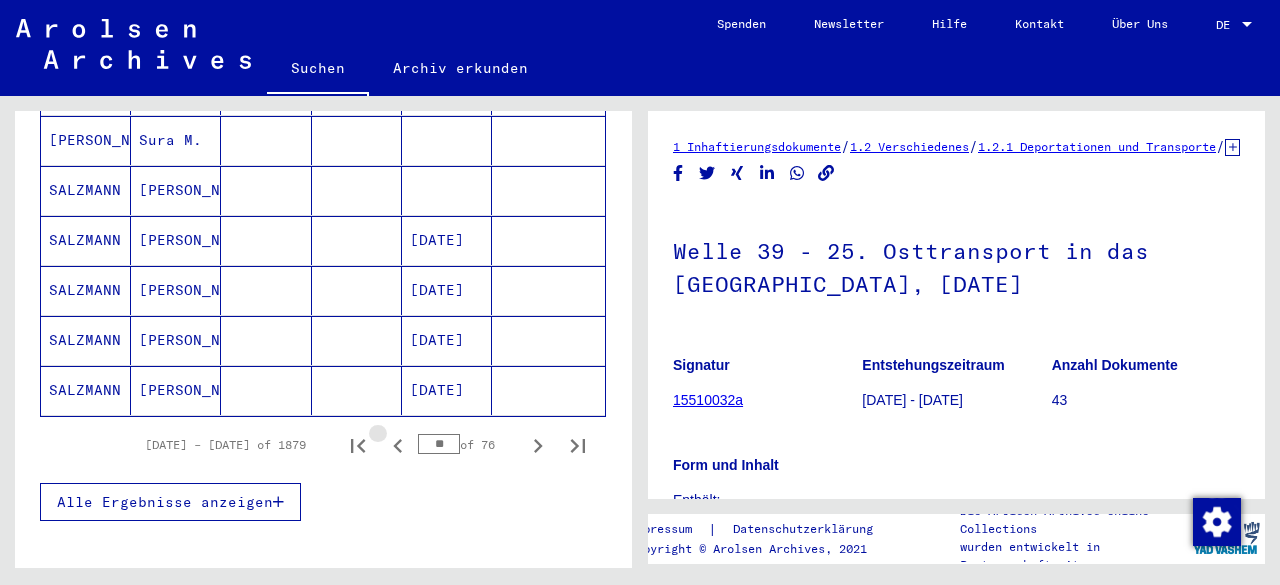 click 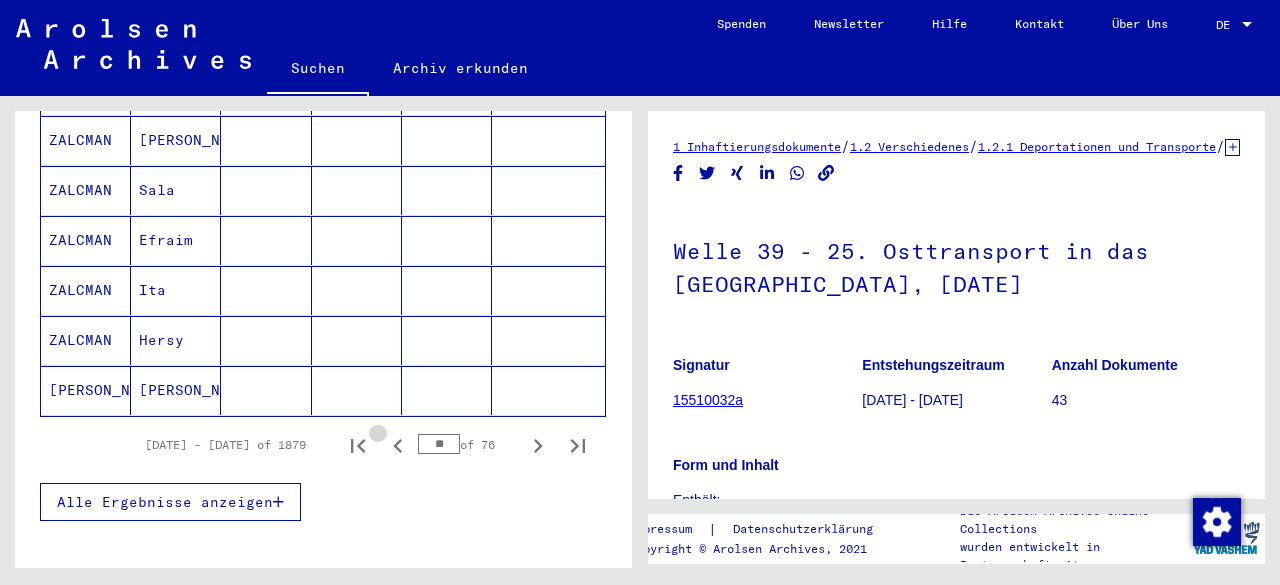 click 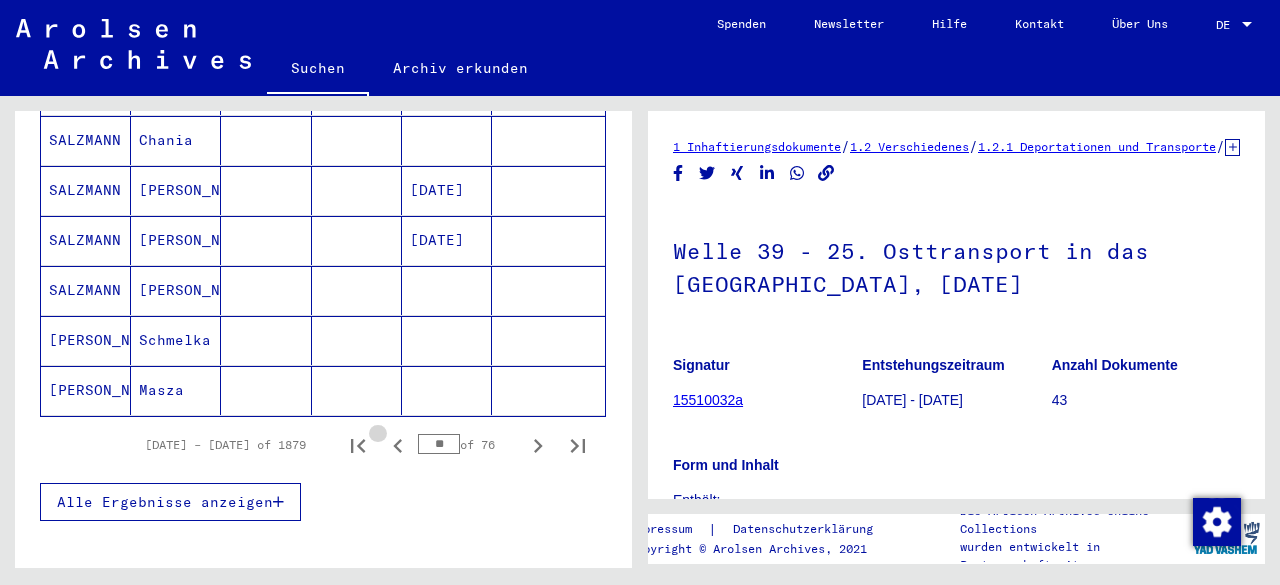 click 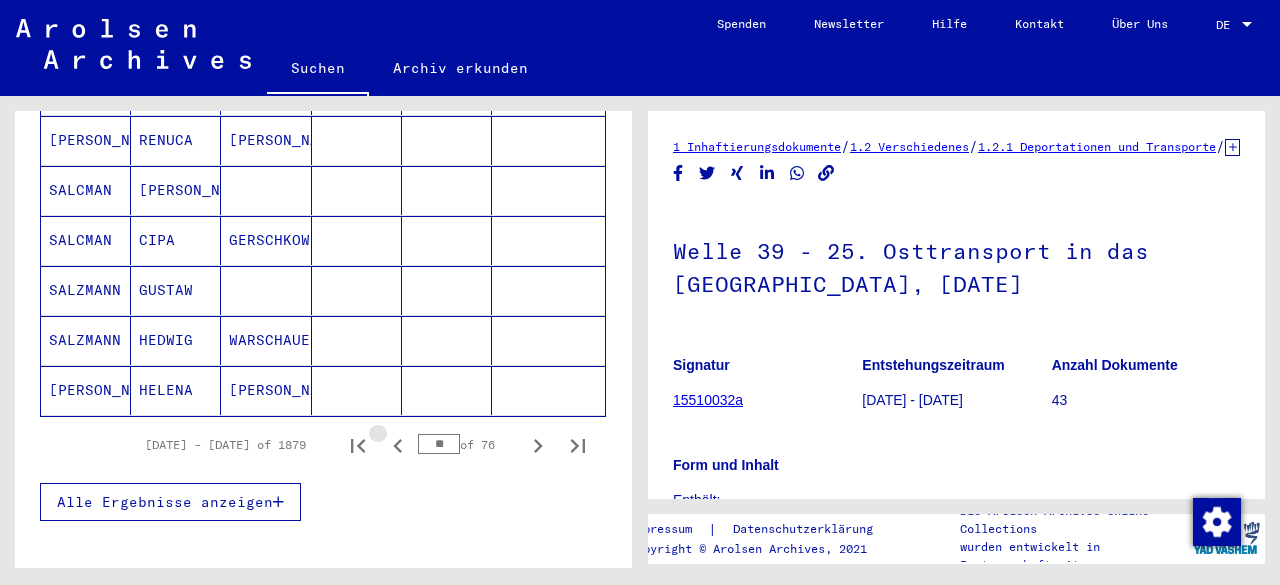 click 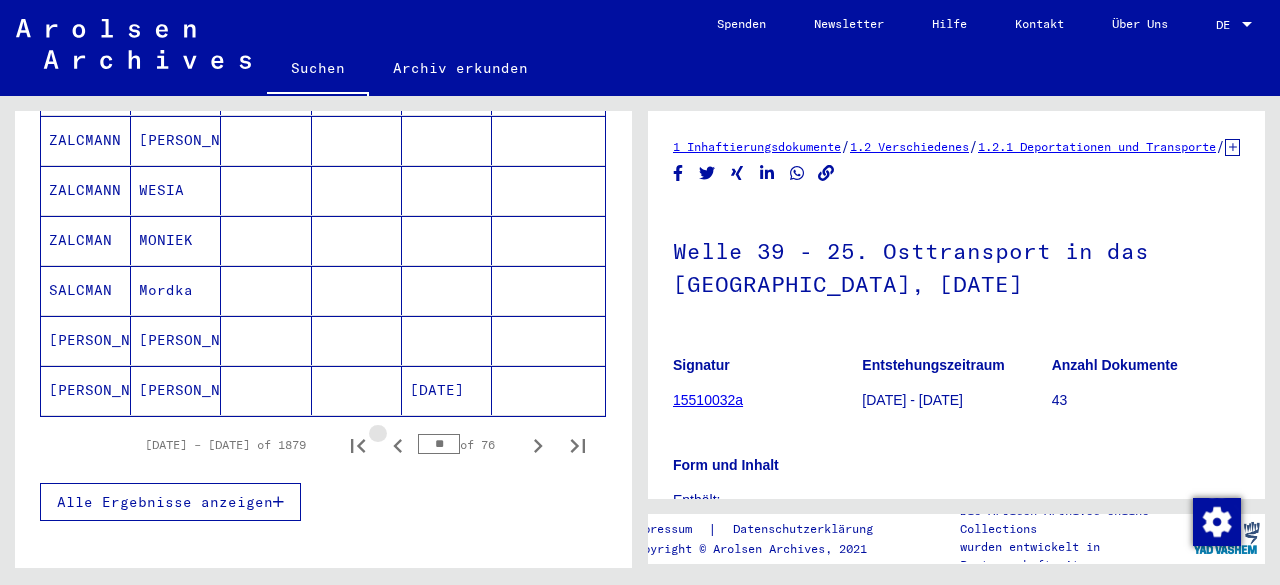 click 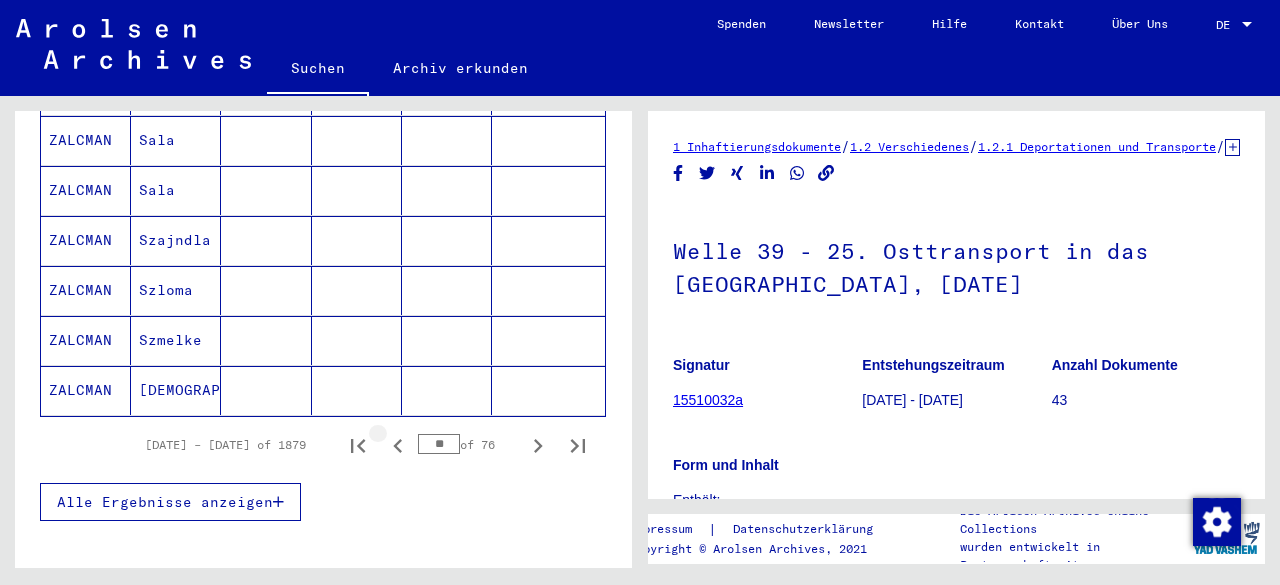 click 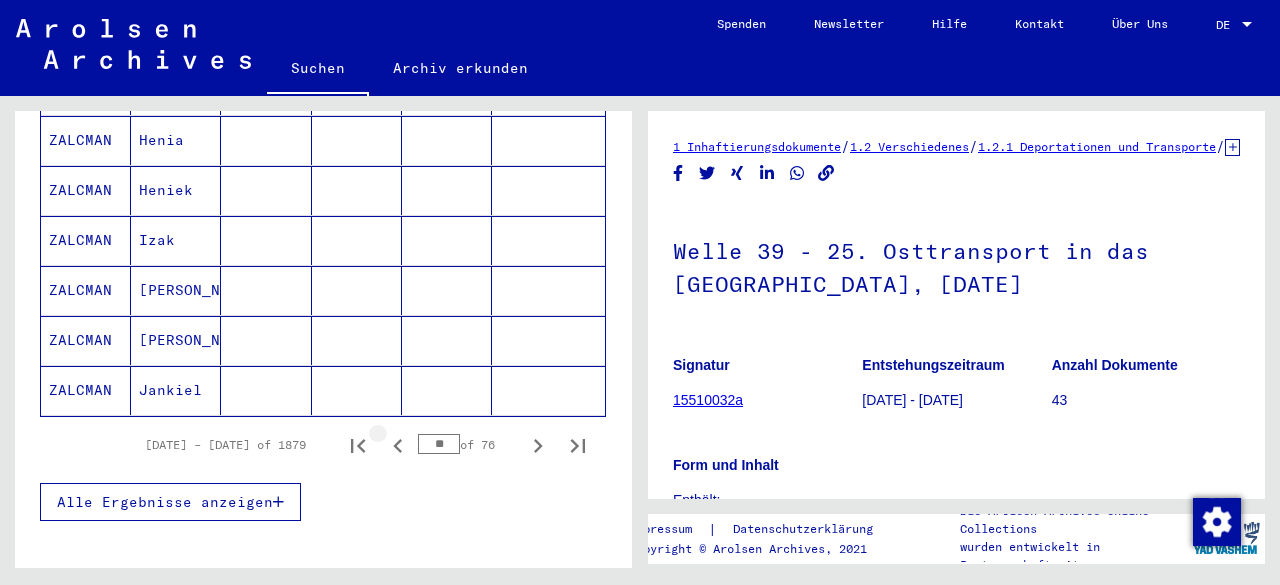 click 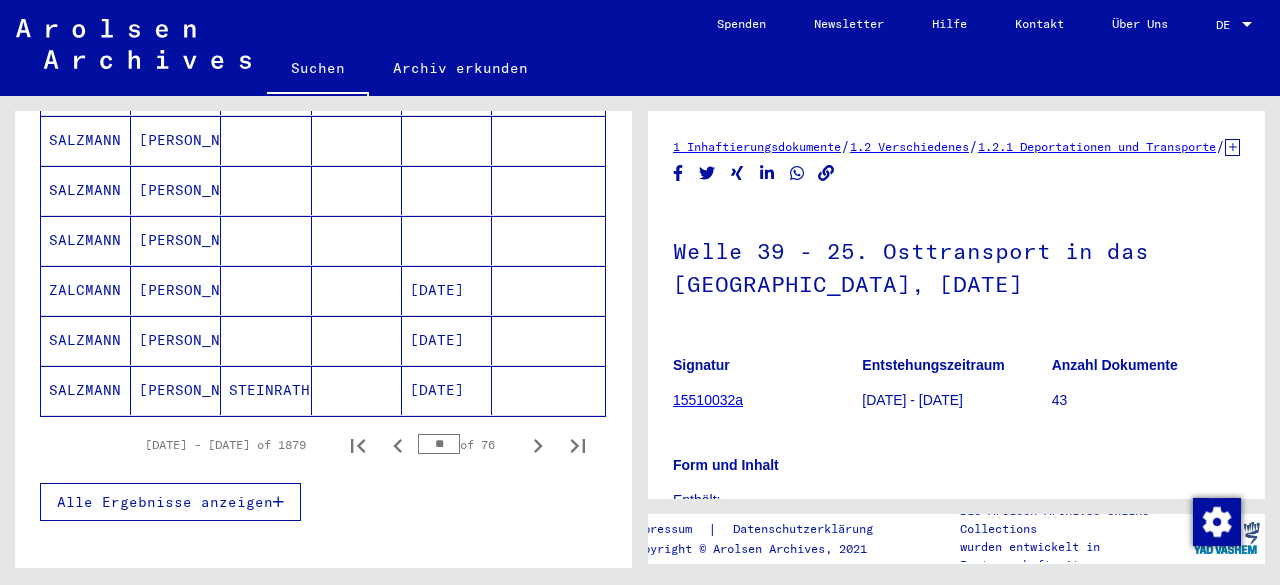 click 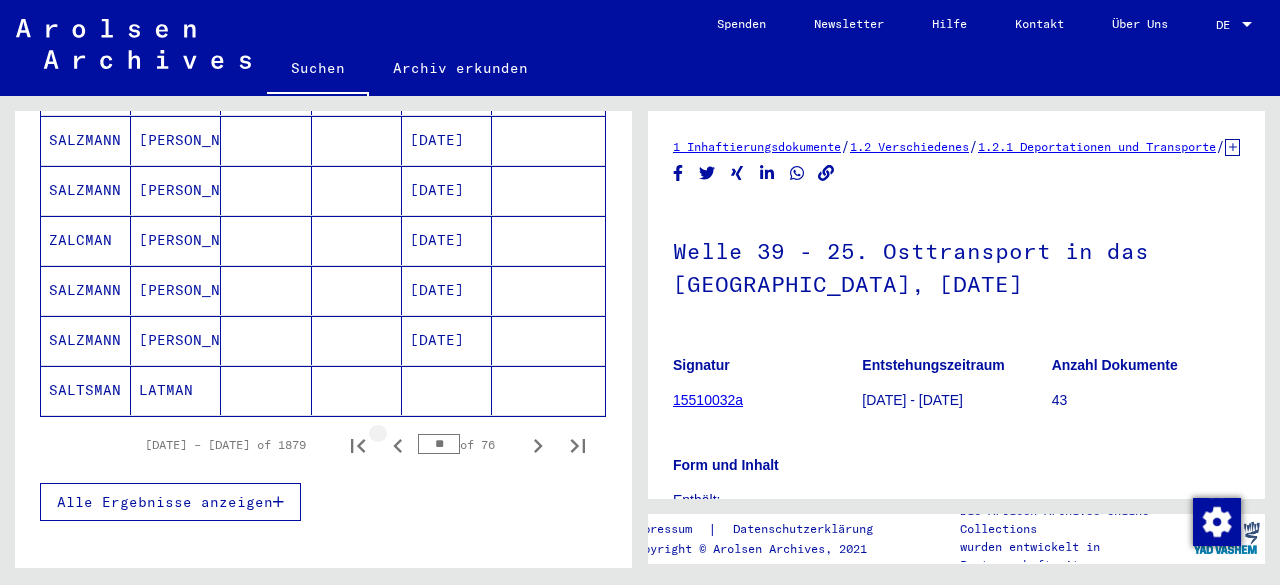 click 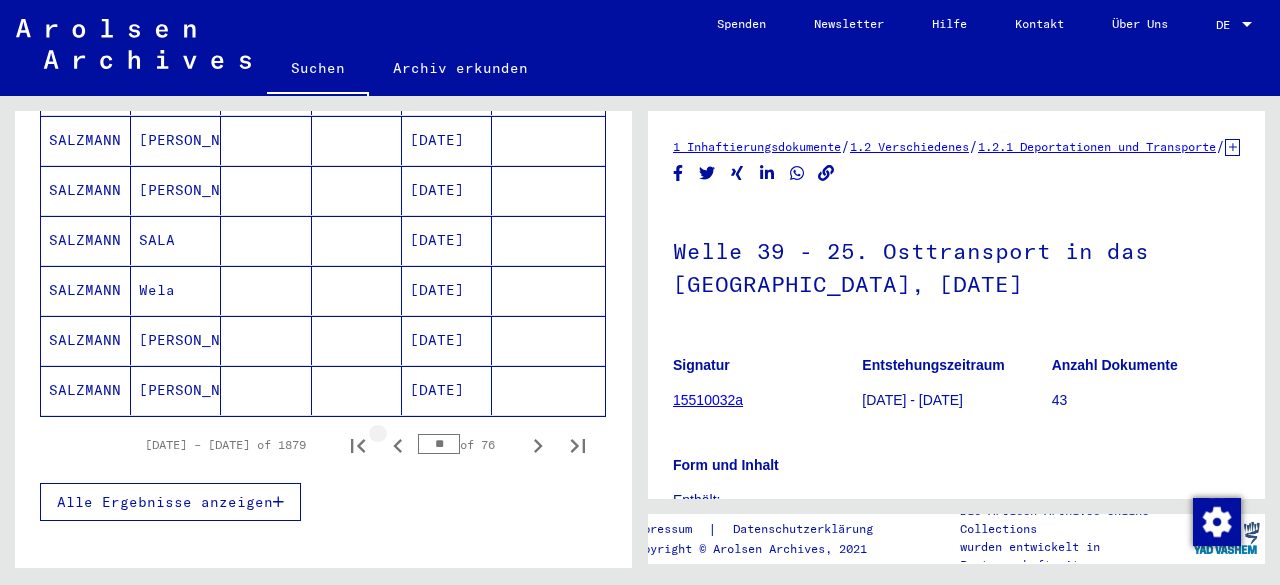 click 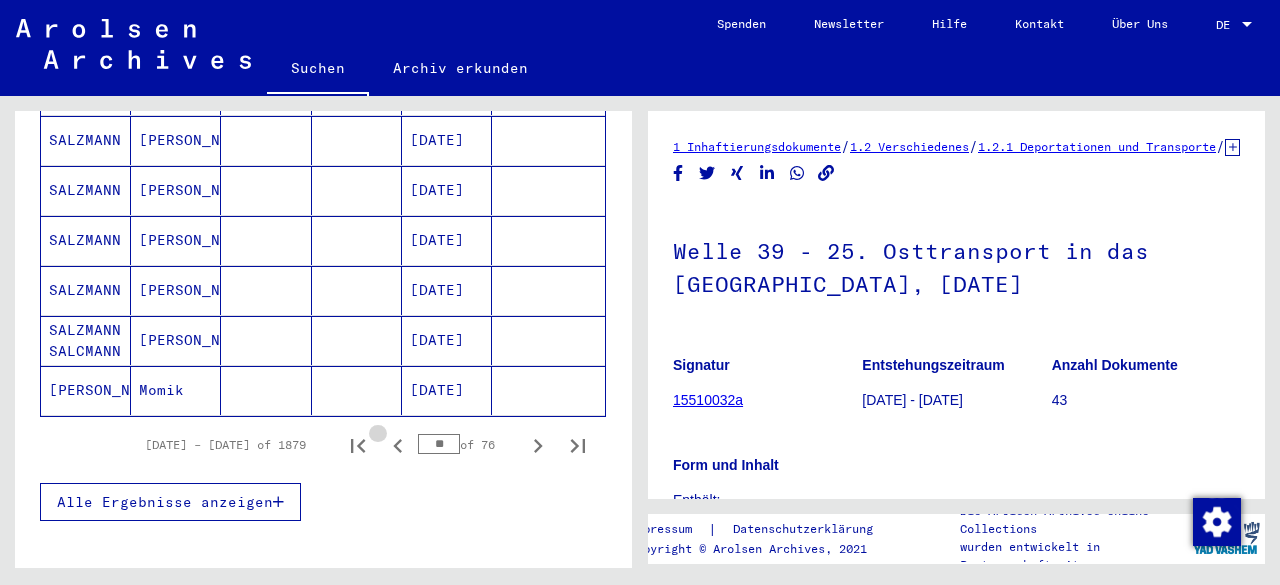 click 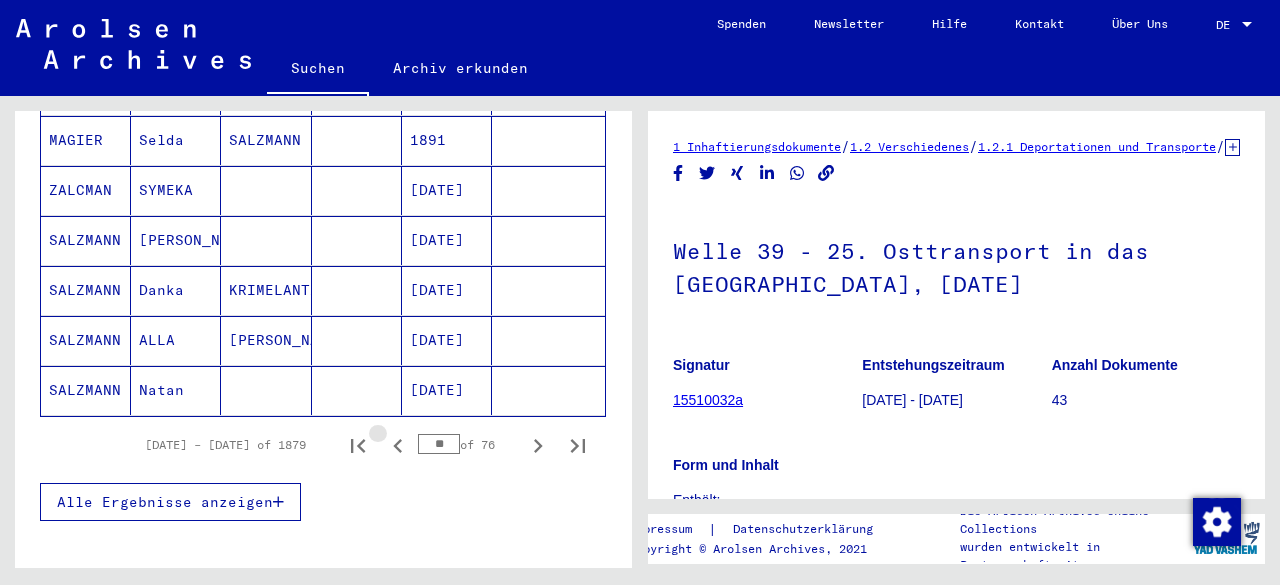click 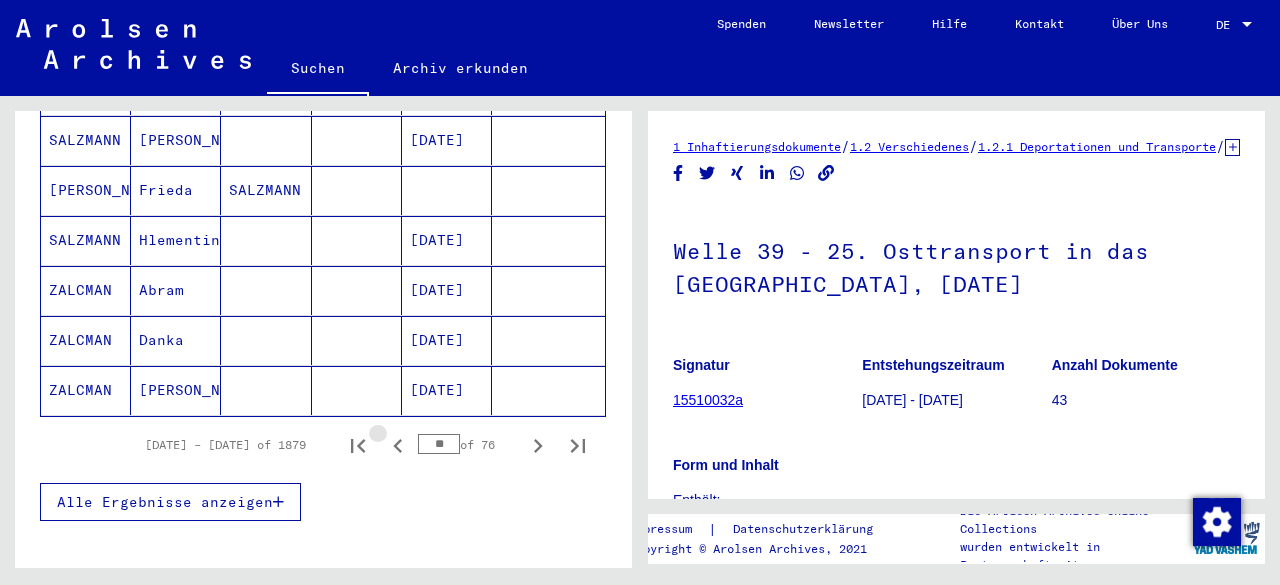 click 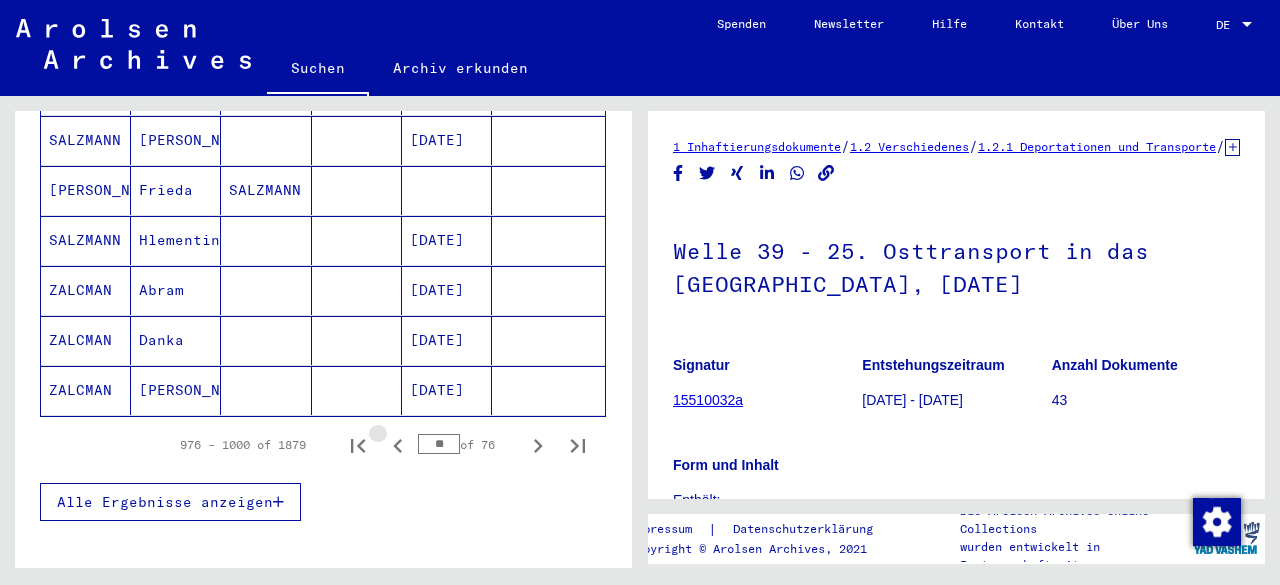 click 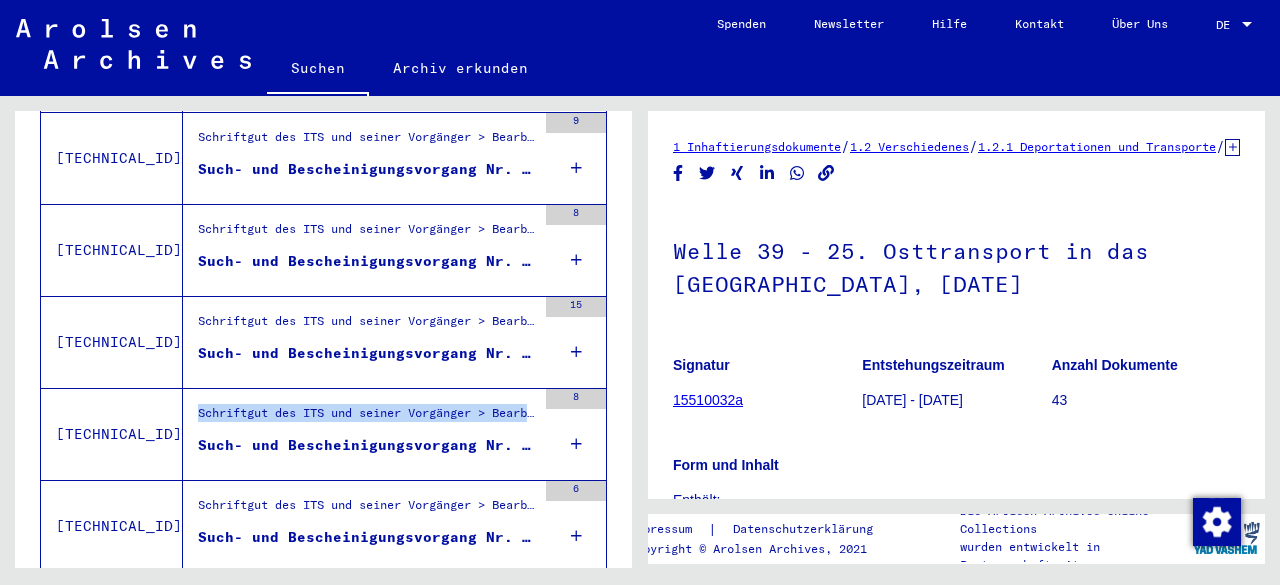 click on "Schriftgut des ITS und seiner Vorgänger > Bearbeitung von Anfragen > Fallbezogene [MEDICAL_DATA] des ITS ab 1947 > T/D-Fallablage > Such- und Bescheinigungsvorgänge mit den (T/D-) Nummern von 500.000 bis 749.999 > Such- und Bescheinigungsvorgänge mit den (T/D-) Nummern von 595.500 bis 595.999" at bounding box center (367, 418) 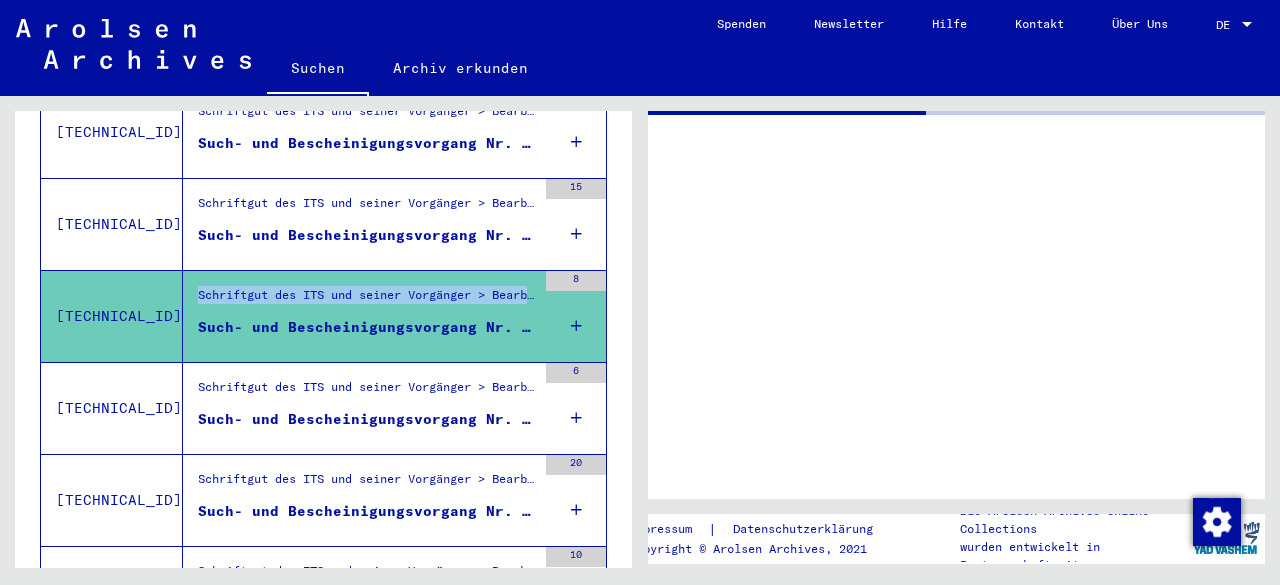 click on "Schriftgut des ITS und seiner Vorgänger > Bearbeitung von Anfragen > Fallbezogene [MEDICAL_DATA] des ITS ab 1947 > T/D-Fallablage > Such- und Bescheinigungsvorgänge mit den (T/D-) Nummern von 500.000 bis 749.999 > Such- und Bescheinigungsvorgänge mit den (T/D-) Nummern von 595.500 bis 595.999" at bounding box center (367, 300) 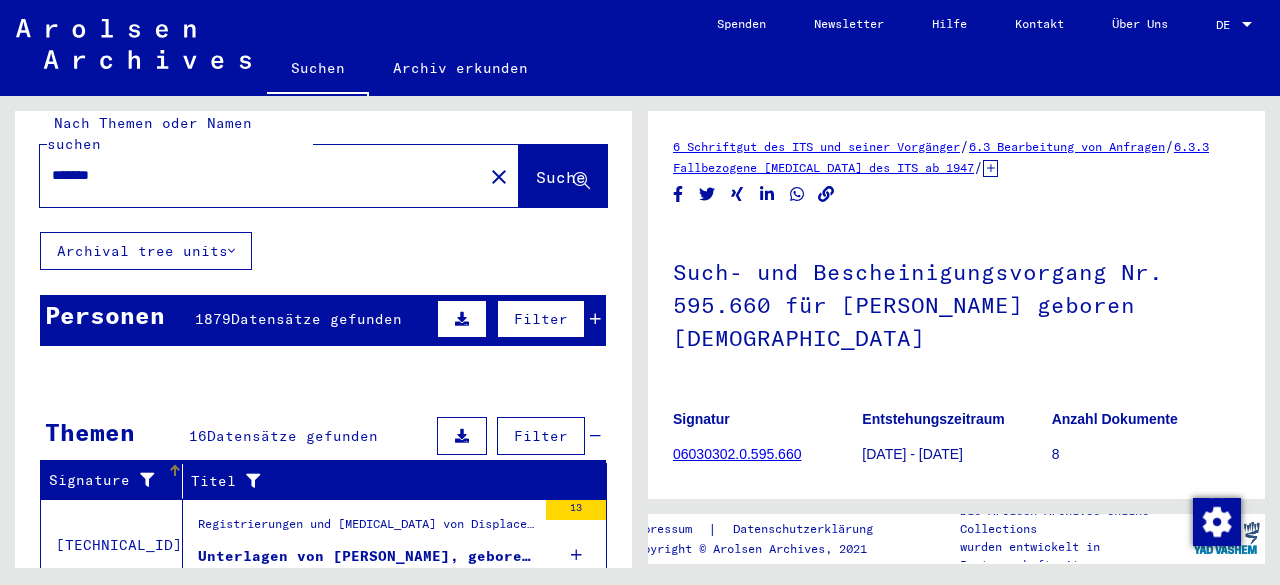 scroll, scrollTop: 0, scrollLeft: 0, axis: both 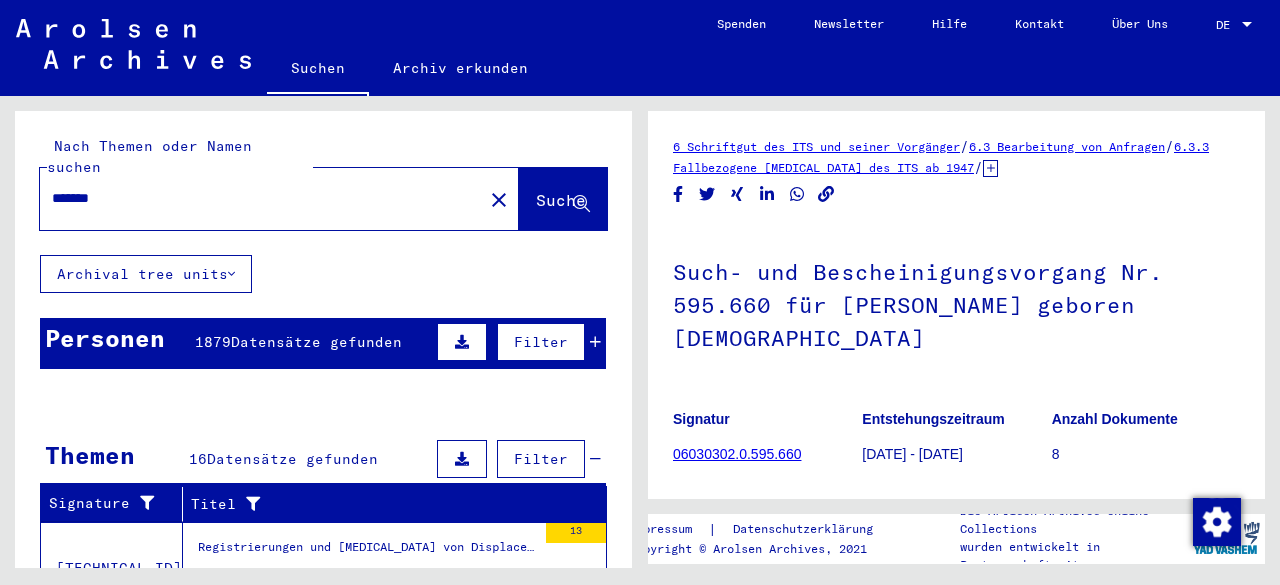 click on "Datensätze gefunden" at bounding box center (316, 342) 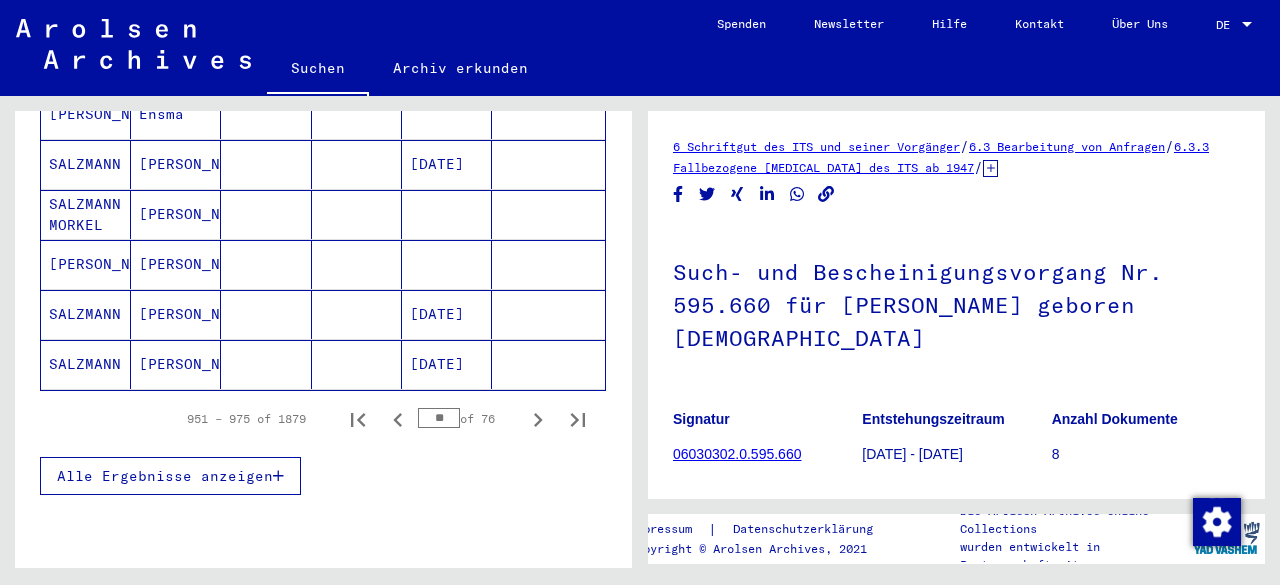 scroll, scrollTop: 1333, scrollLeft: 0, axis: vertical 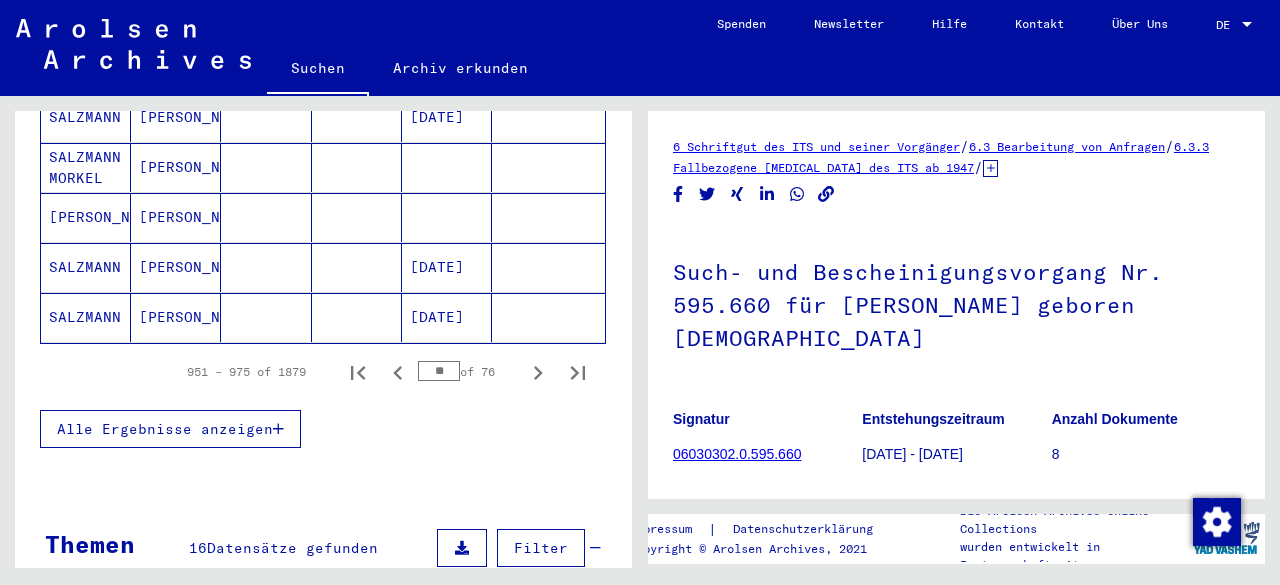 click on "**" at bounding box center (439, 371) 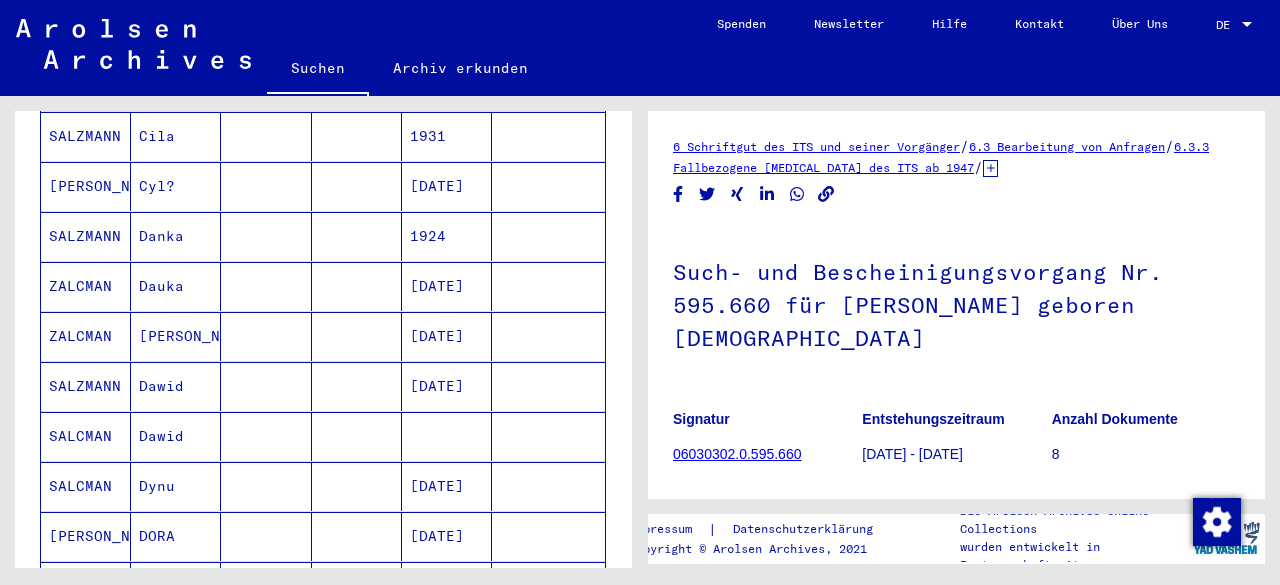 scroll, scrollTop: 1374, scrollLeft: 0, axis: vertical 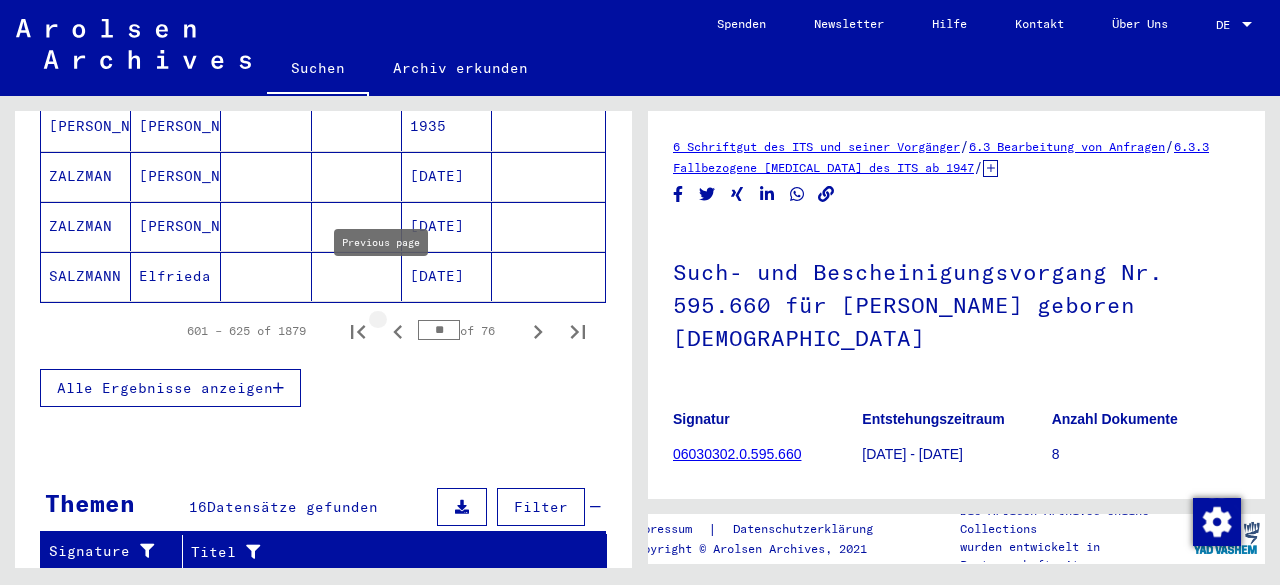 click 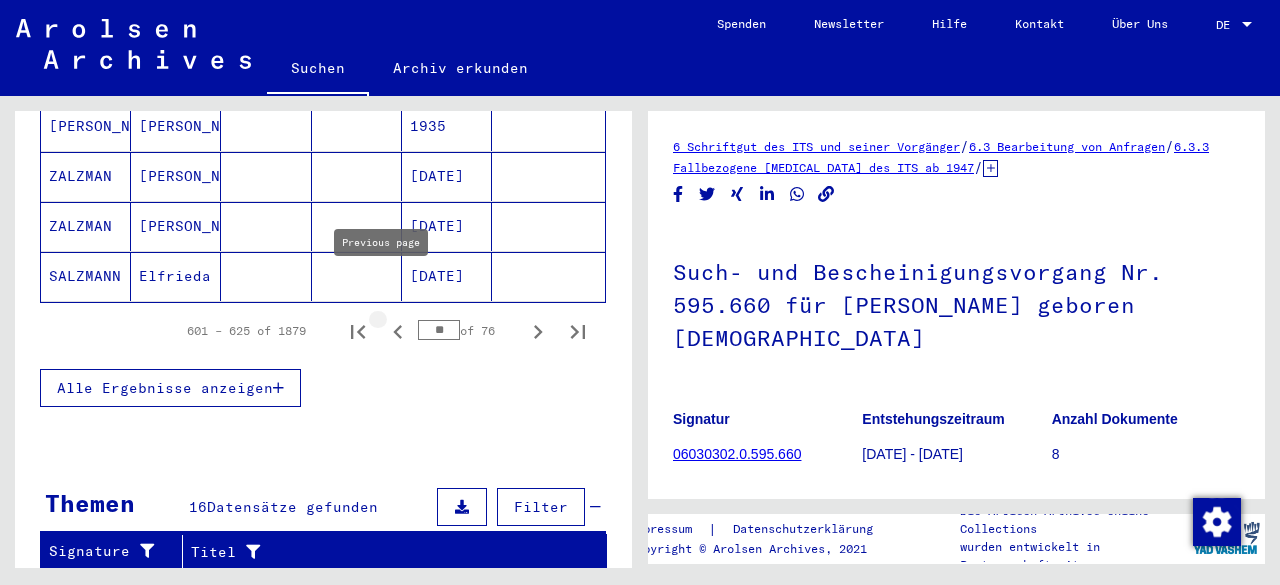 click 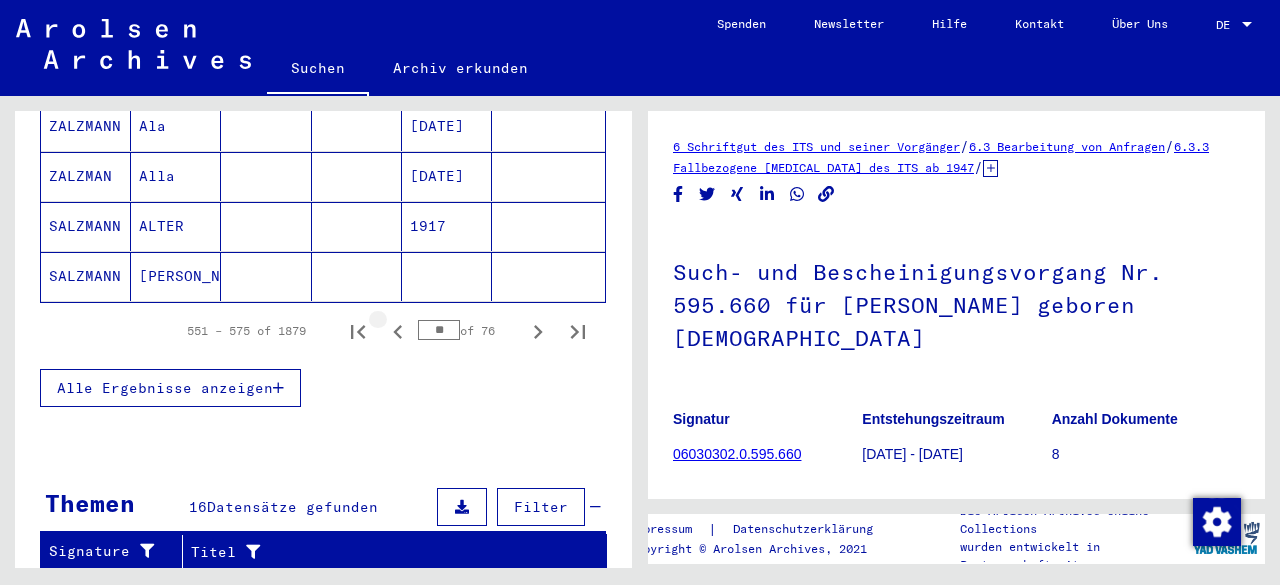 click 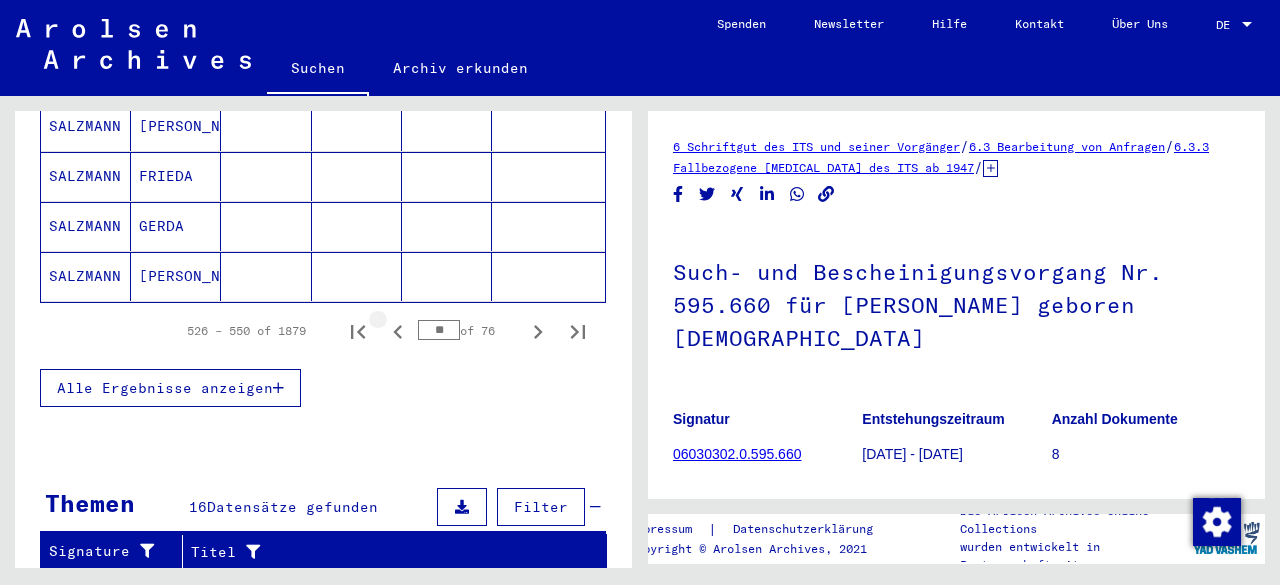 click 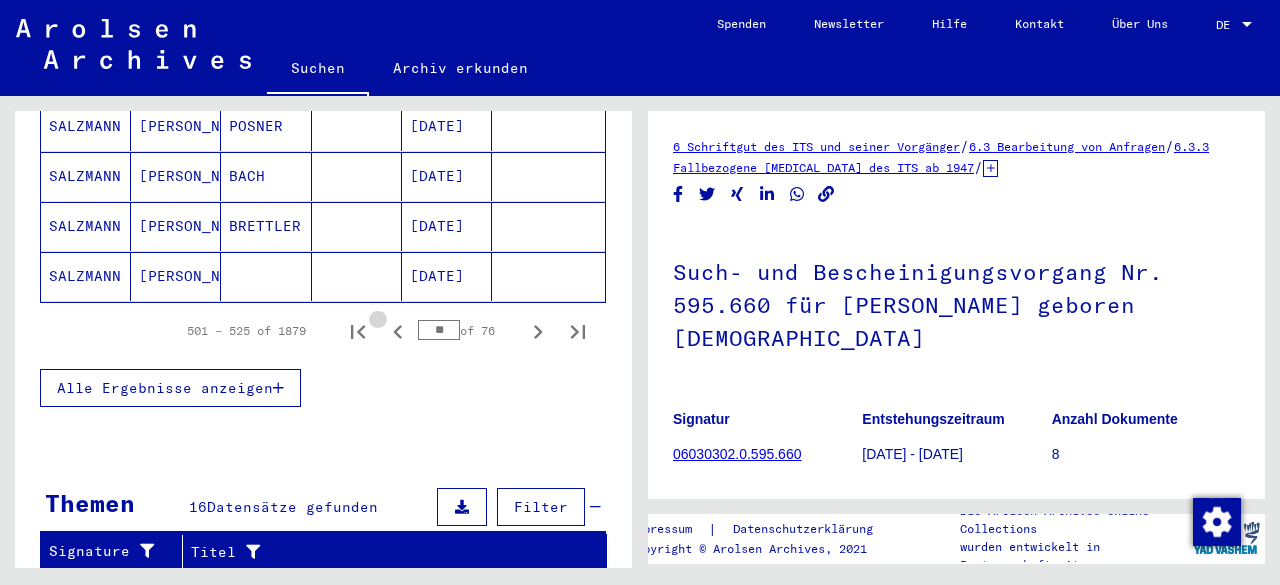 click 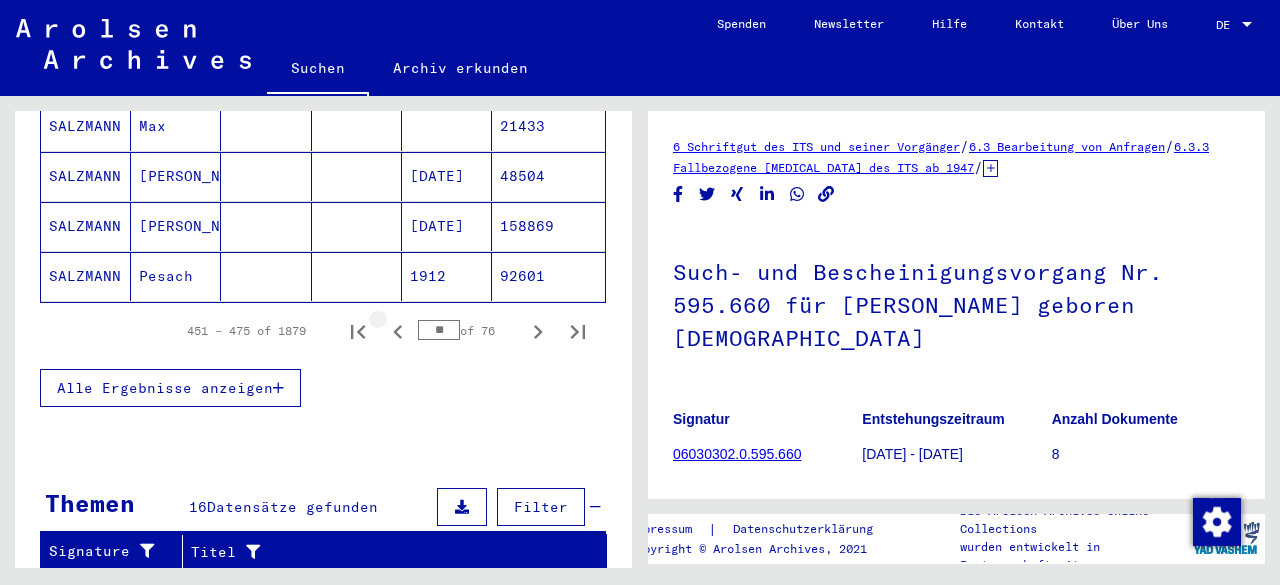 click 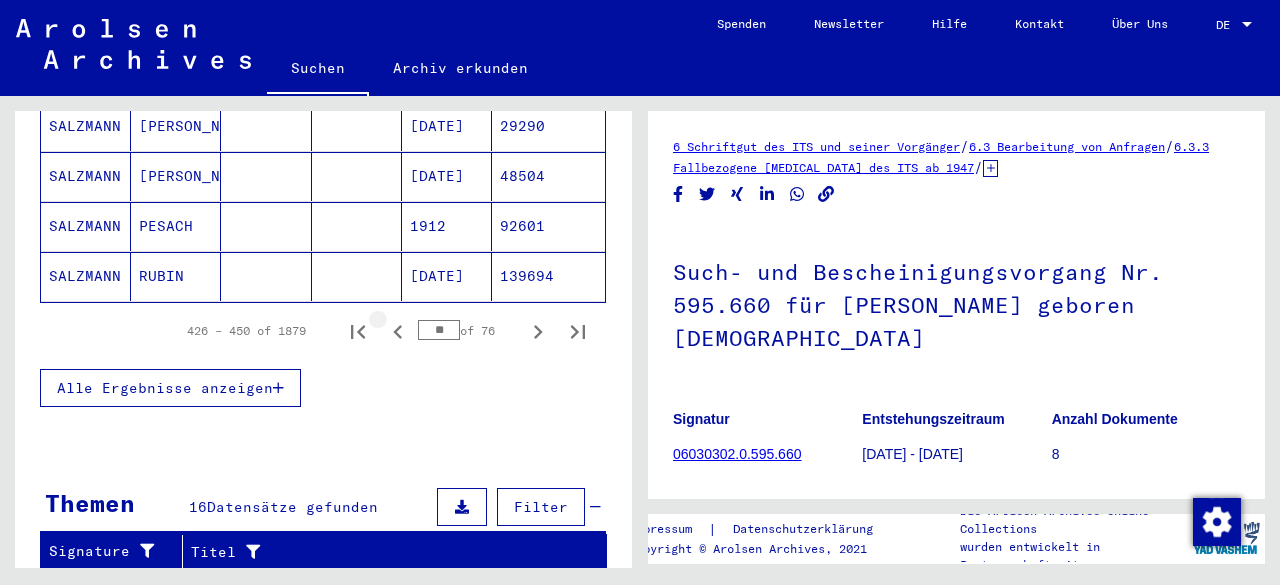 click 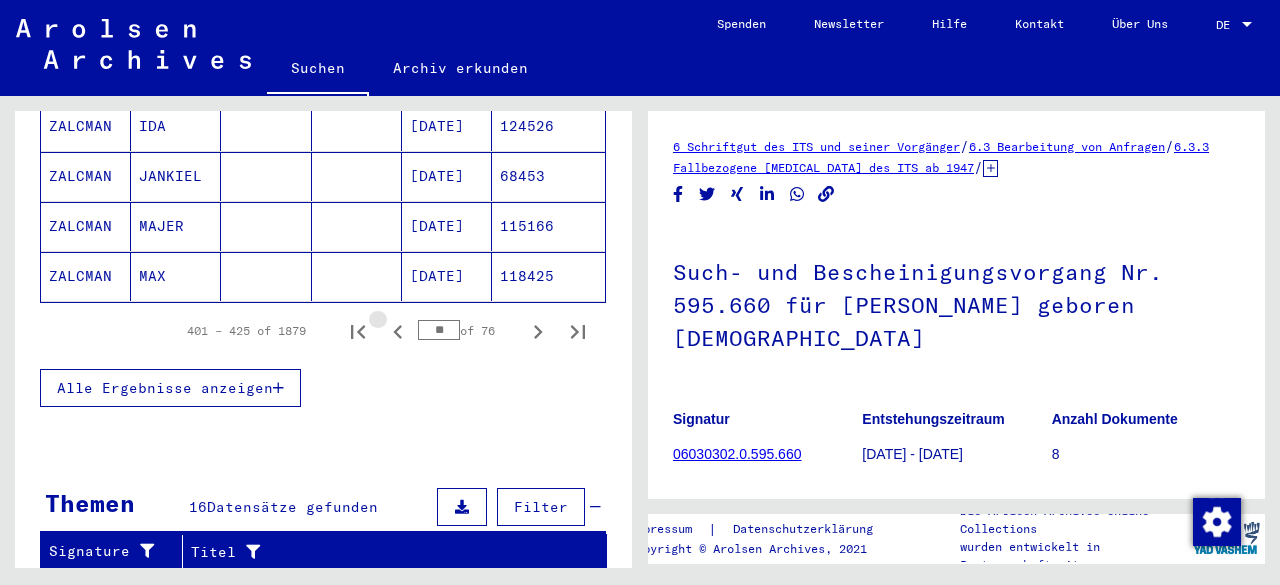 click 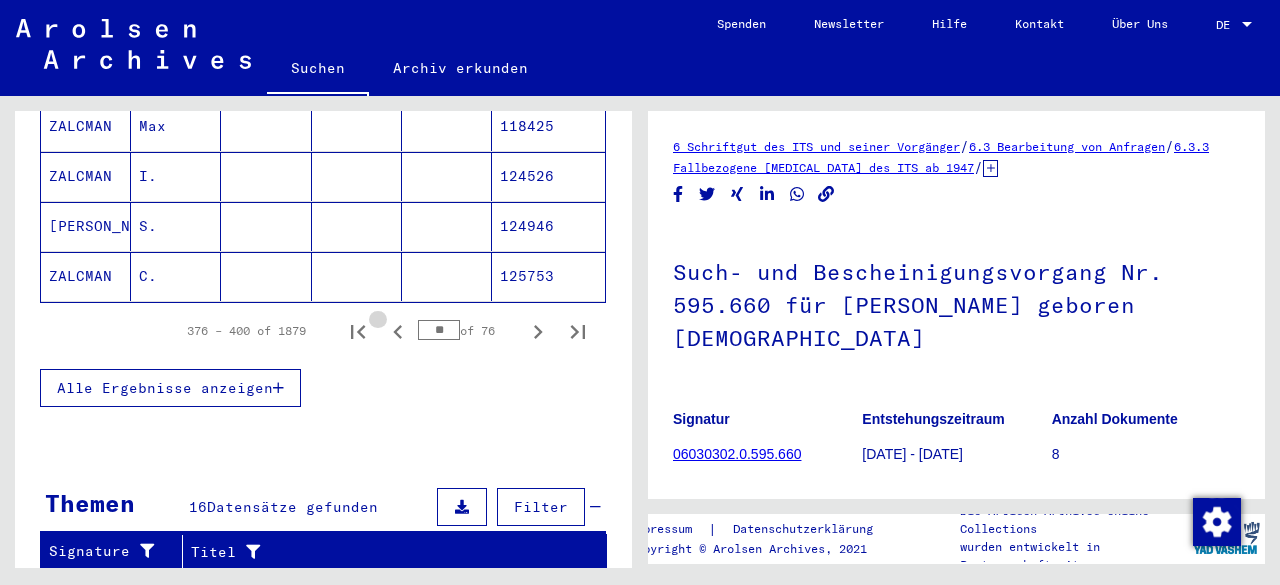 click 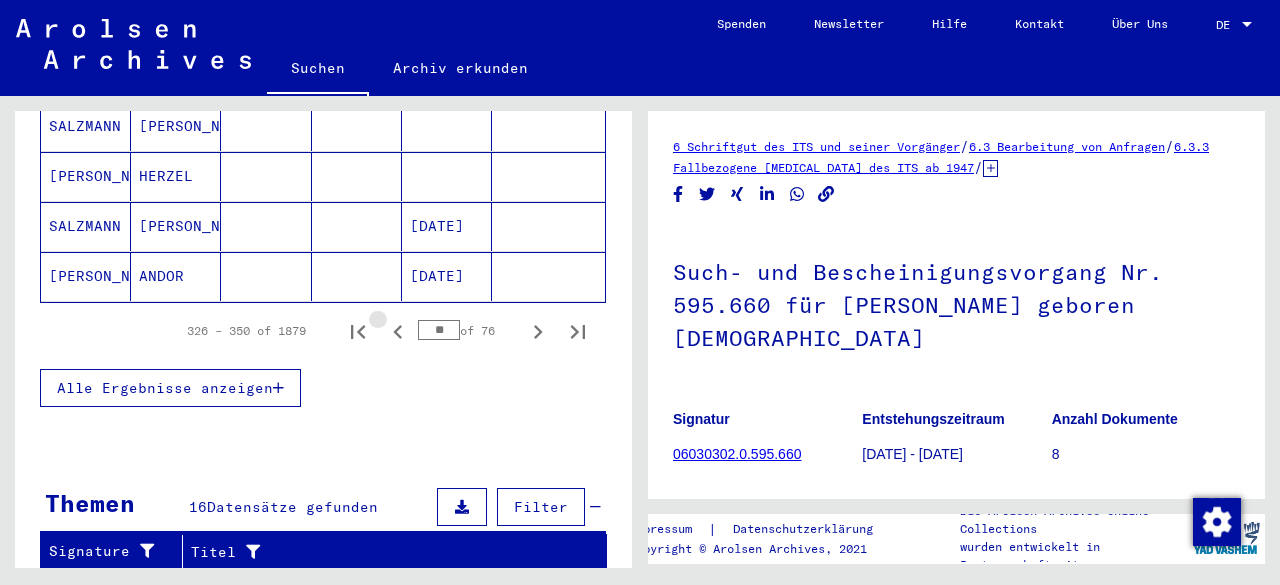 click 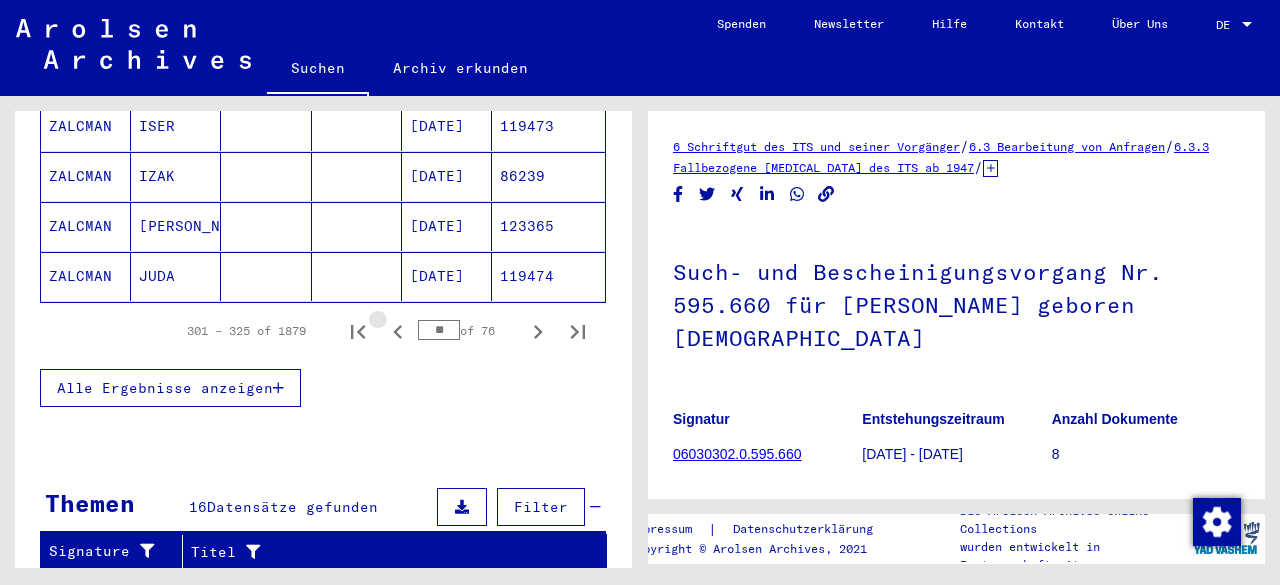 click 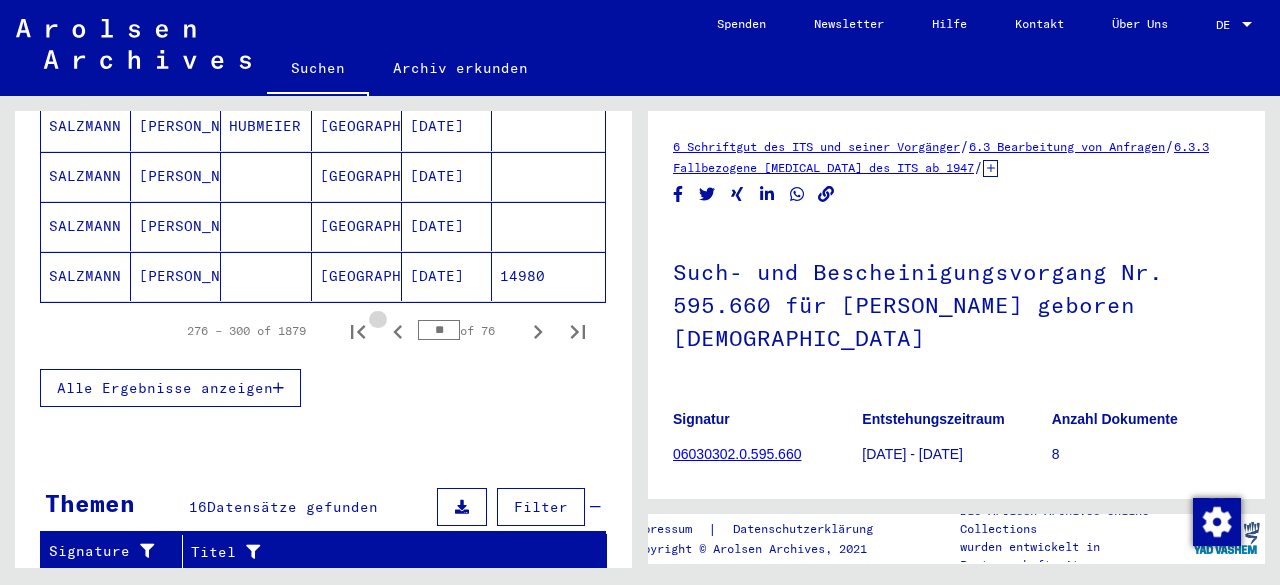 click 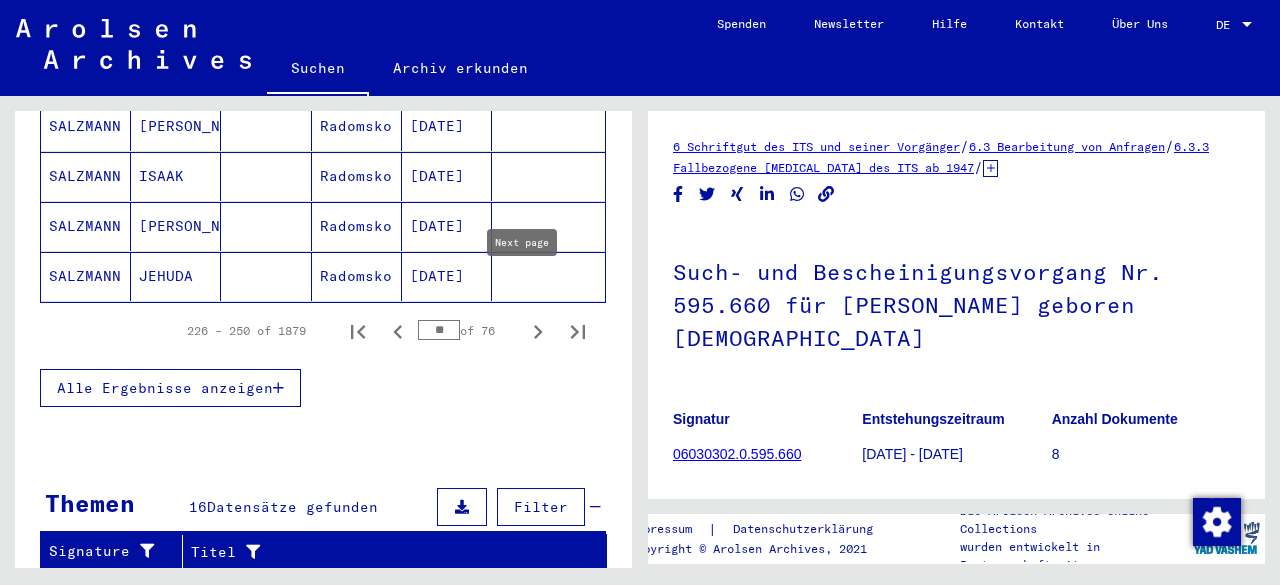 click 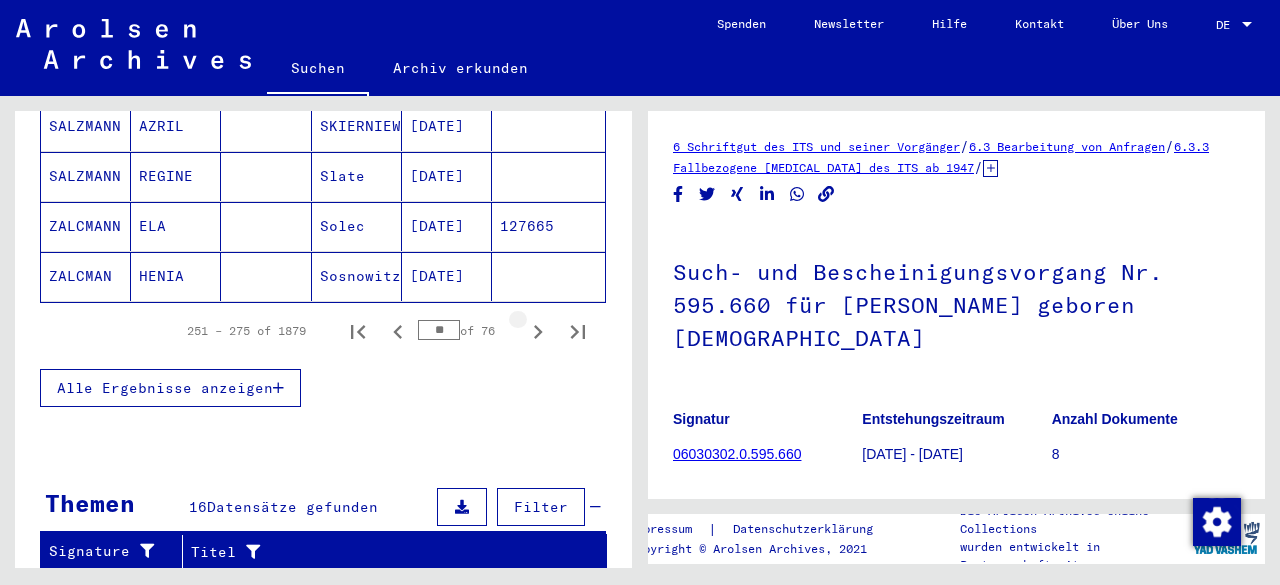click 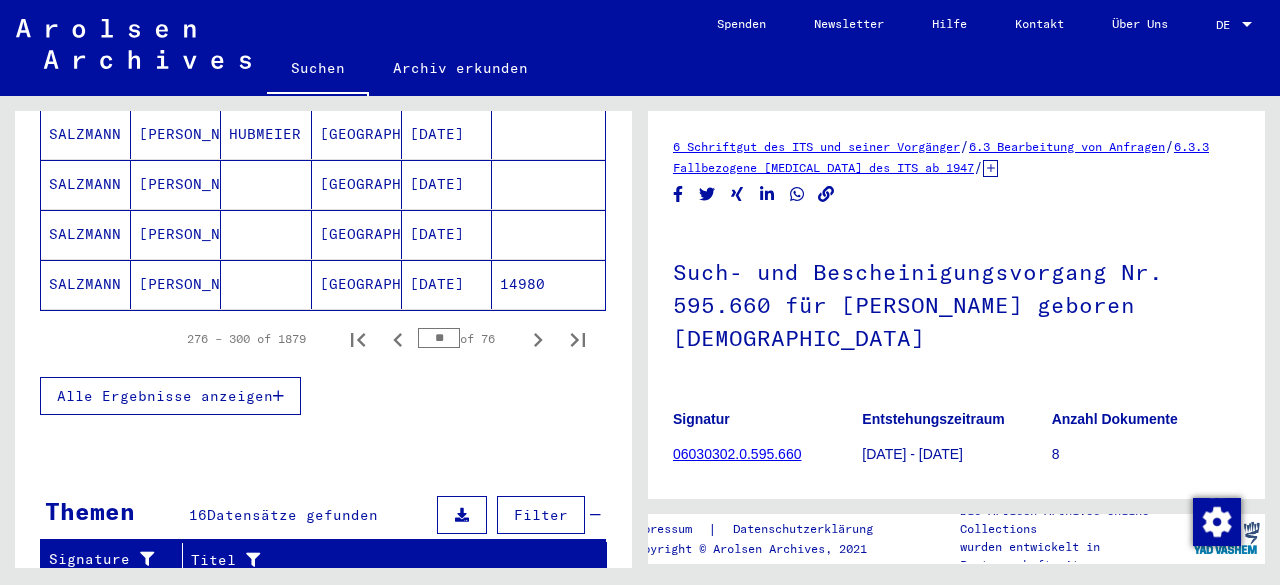 scroll, scrollTop: 1387, scrollLeft: 0, axis: vertical 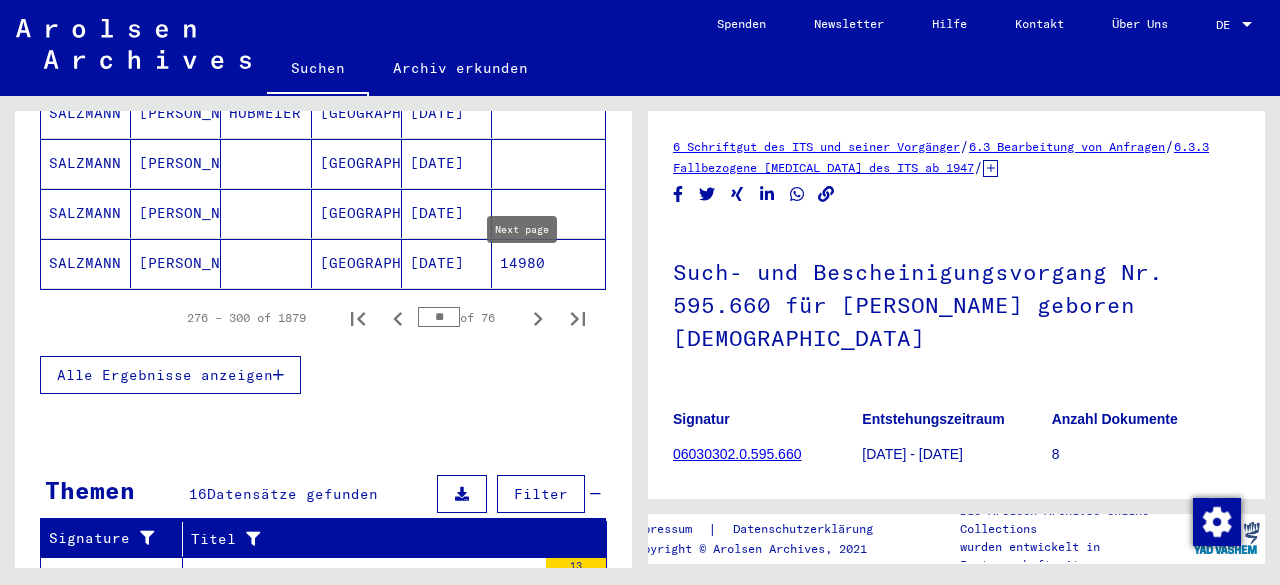 click 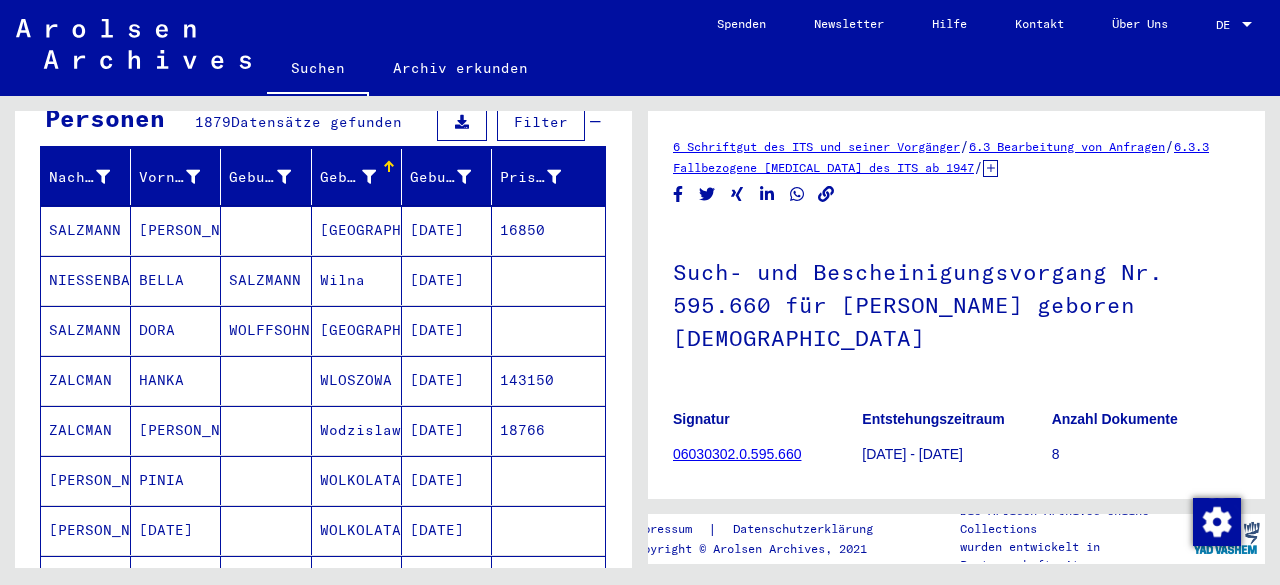 scroll, scrollTop: 210, scrollLeft: 0, axis: vertical 